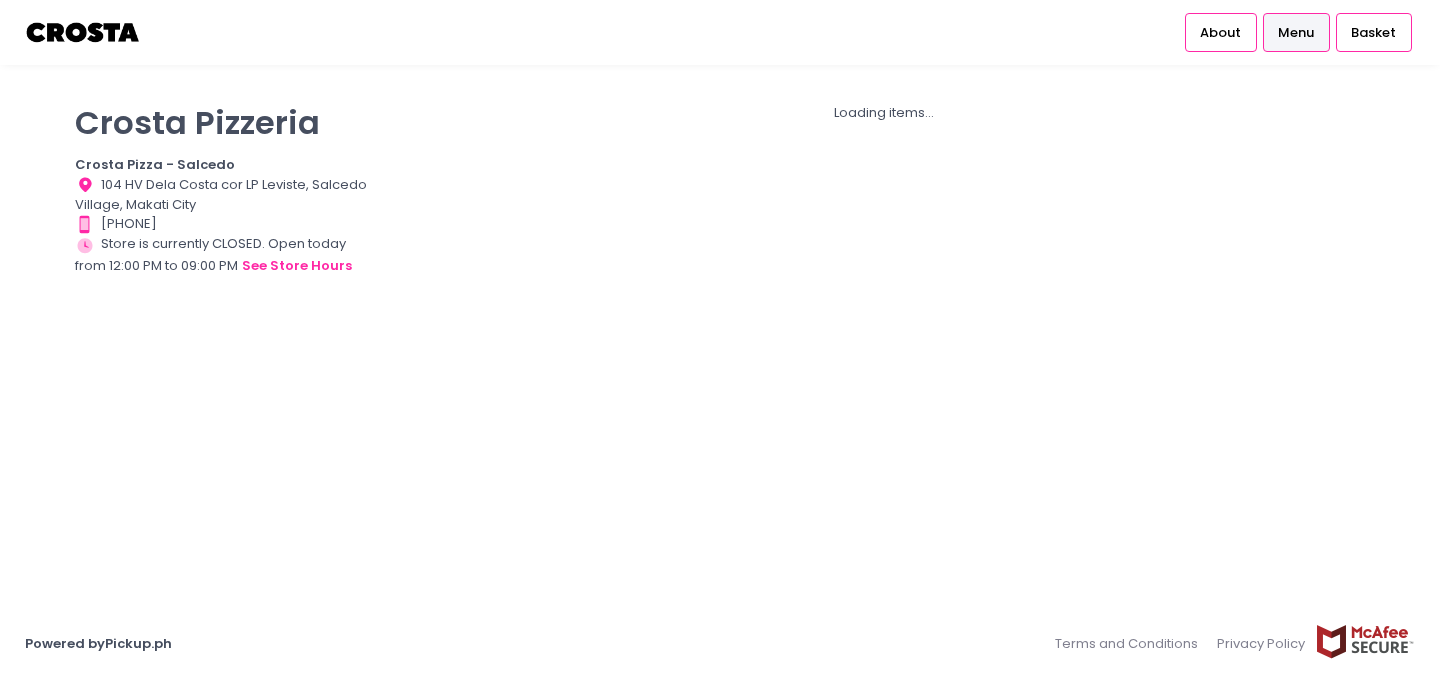 scroll, scrollTop: 0, scrollLeft: 0, axis: both 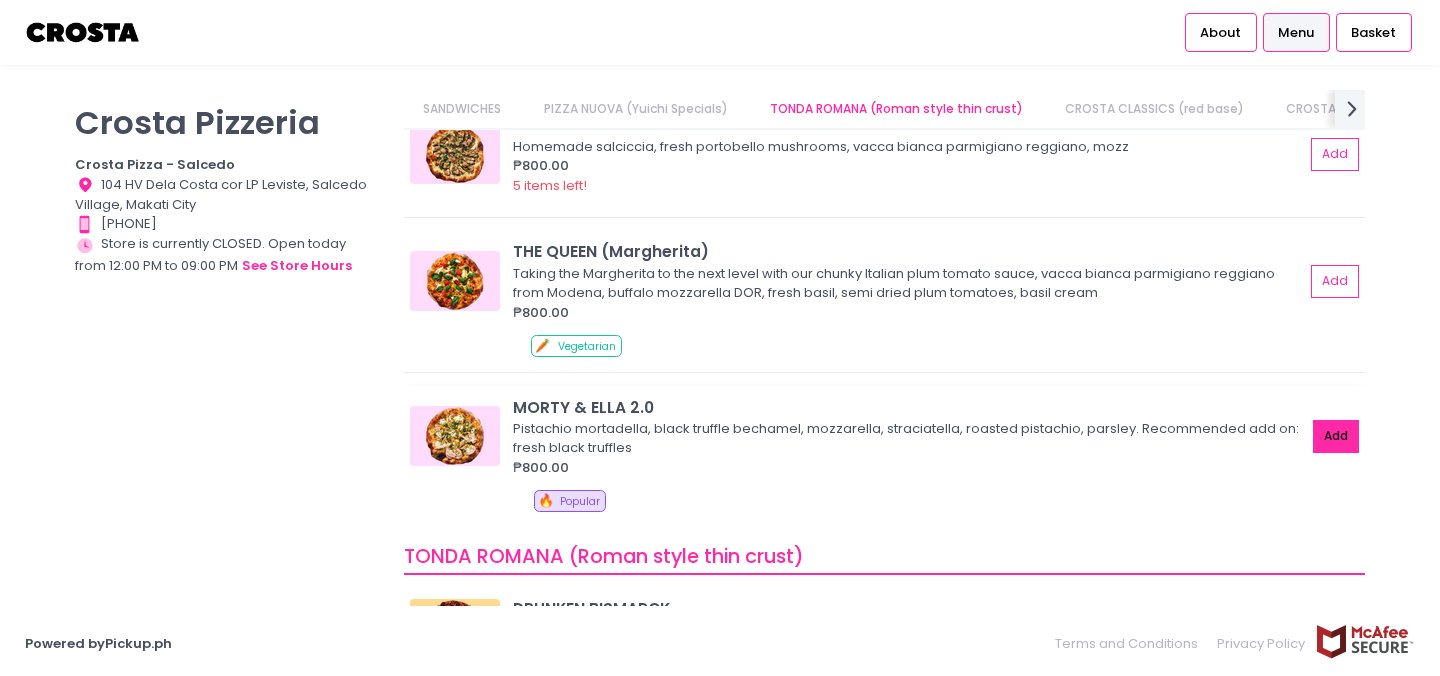 click on "Add" at bounding box center (1336, 436) 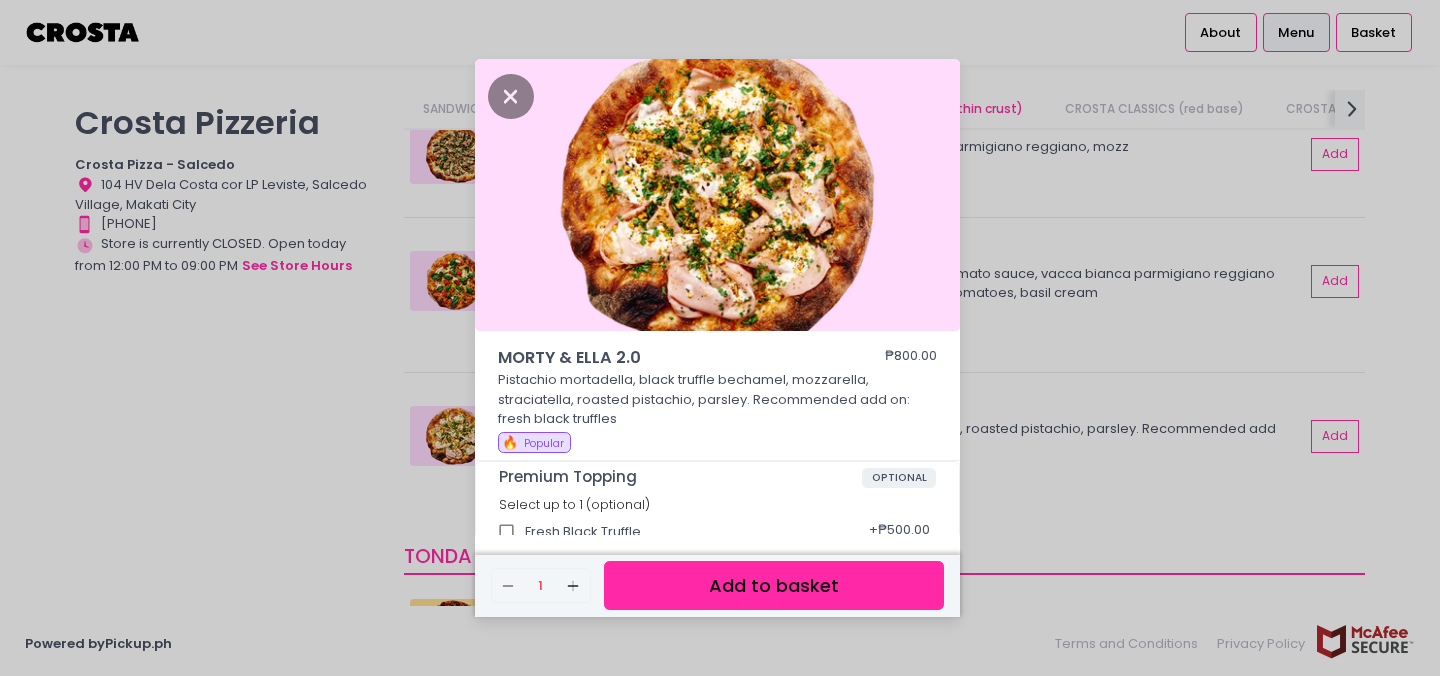 click on "Add to basket" at bounding box center (774, 585) 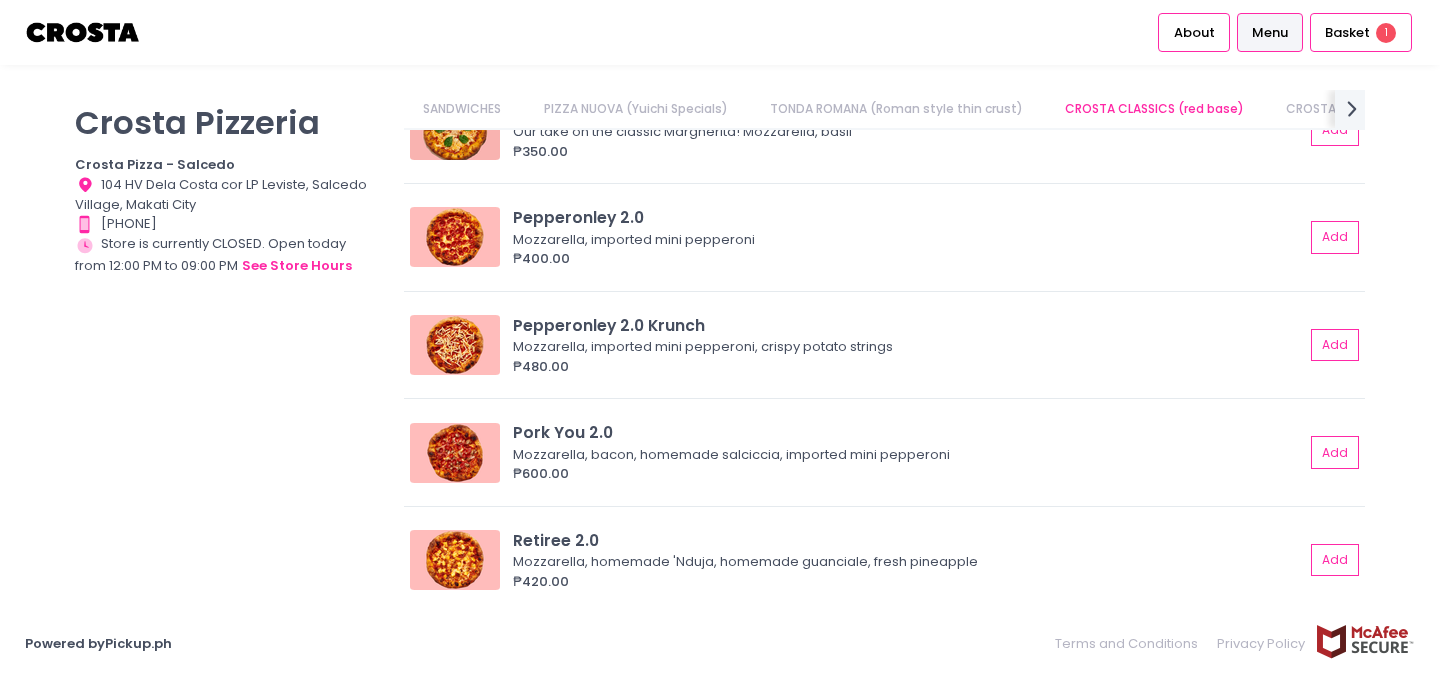 scroll, scrollTop: 981, scrollLeft: 0, axis: vertical 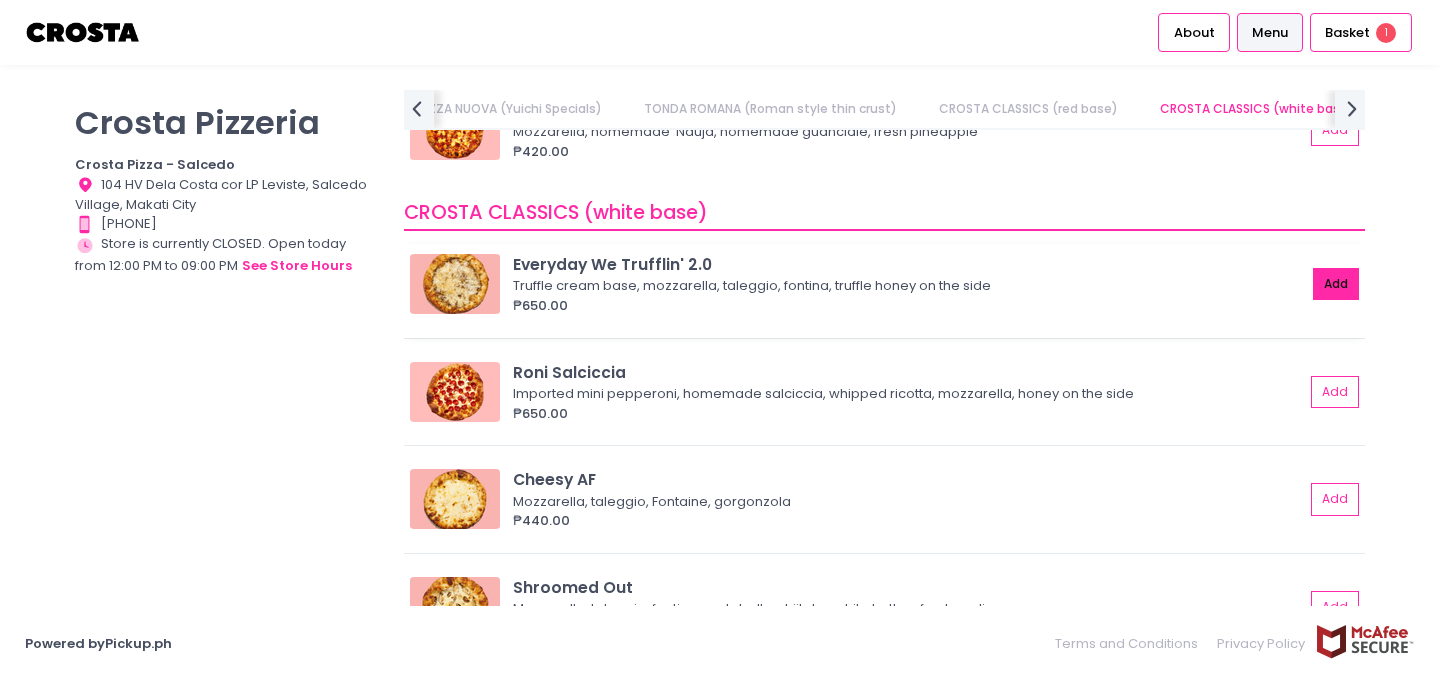 click on "Add" at bounding box center [1336, 284] 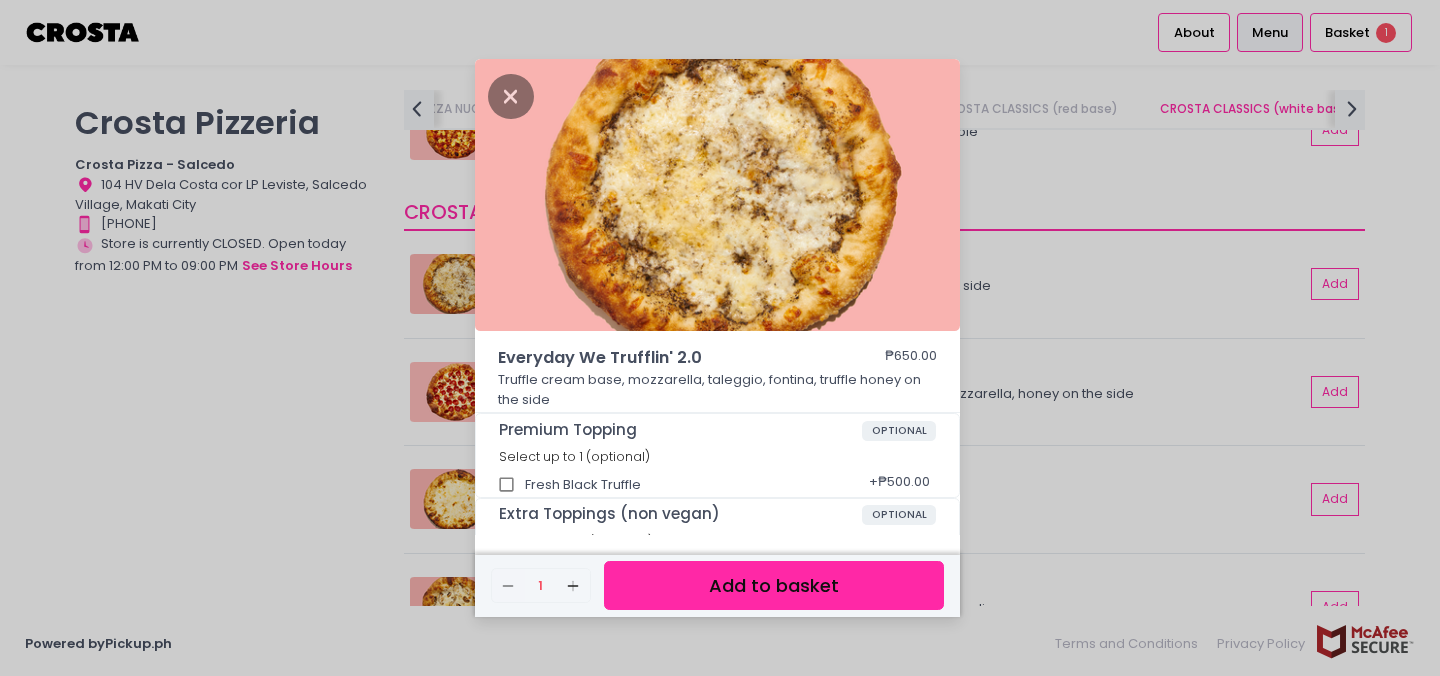 click on "Add to basket" at bounding box center (774, 585) 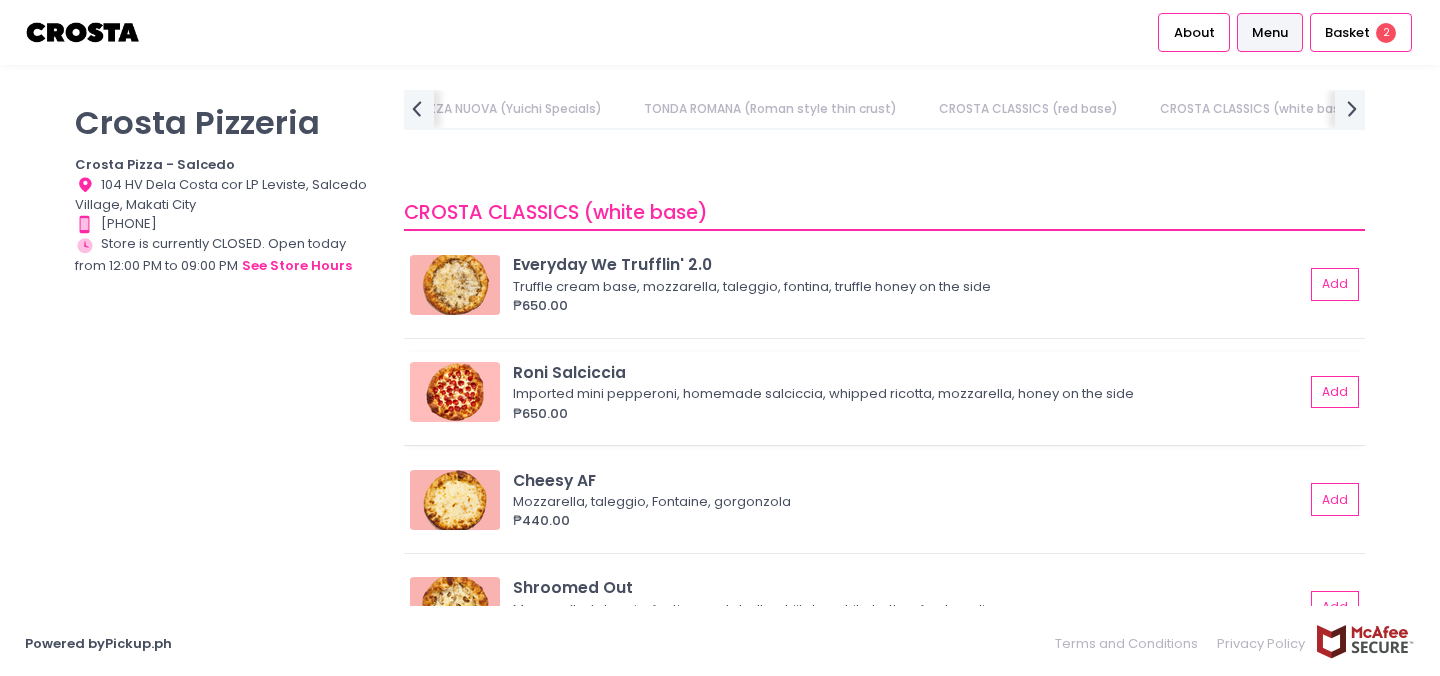 scroll, scrollTop: 1644, scrollLeft: 0, axis: vertical 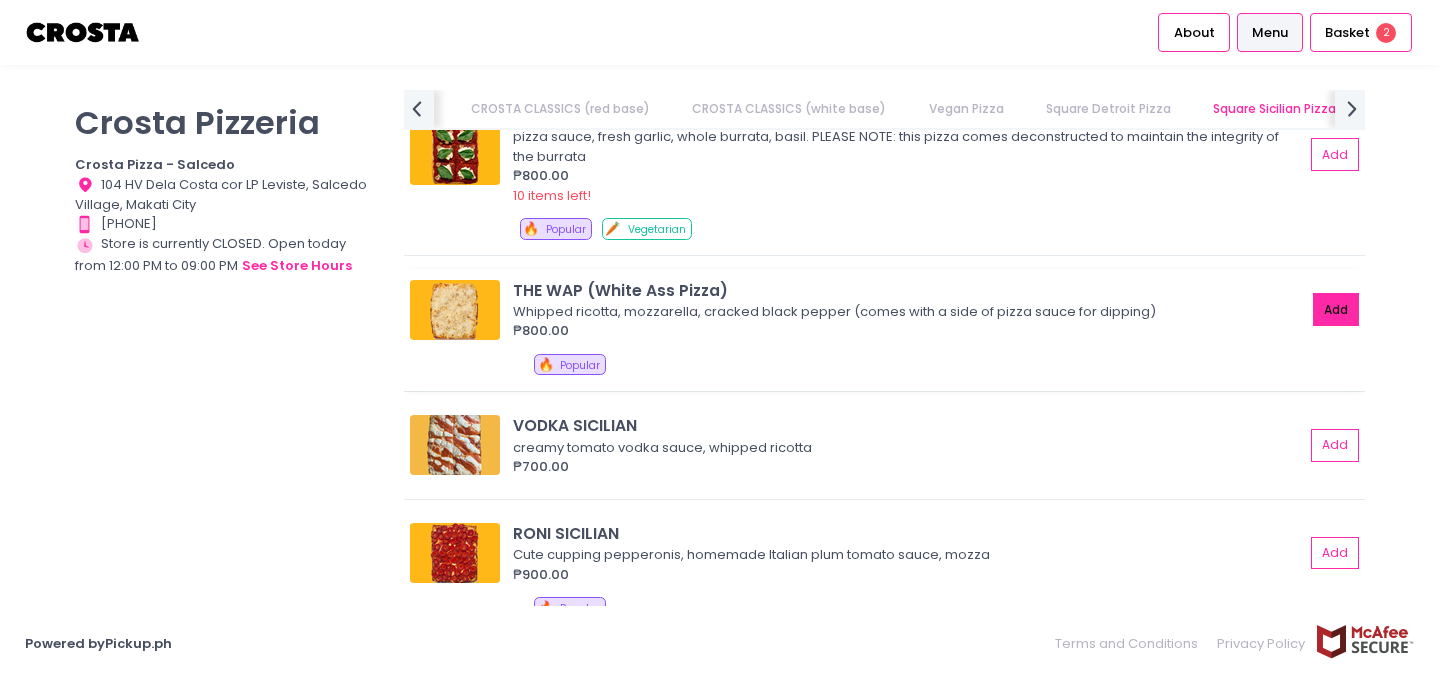 click on "Add" at bounding box center (1336, 309) 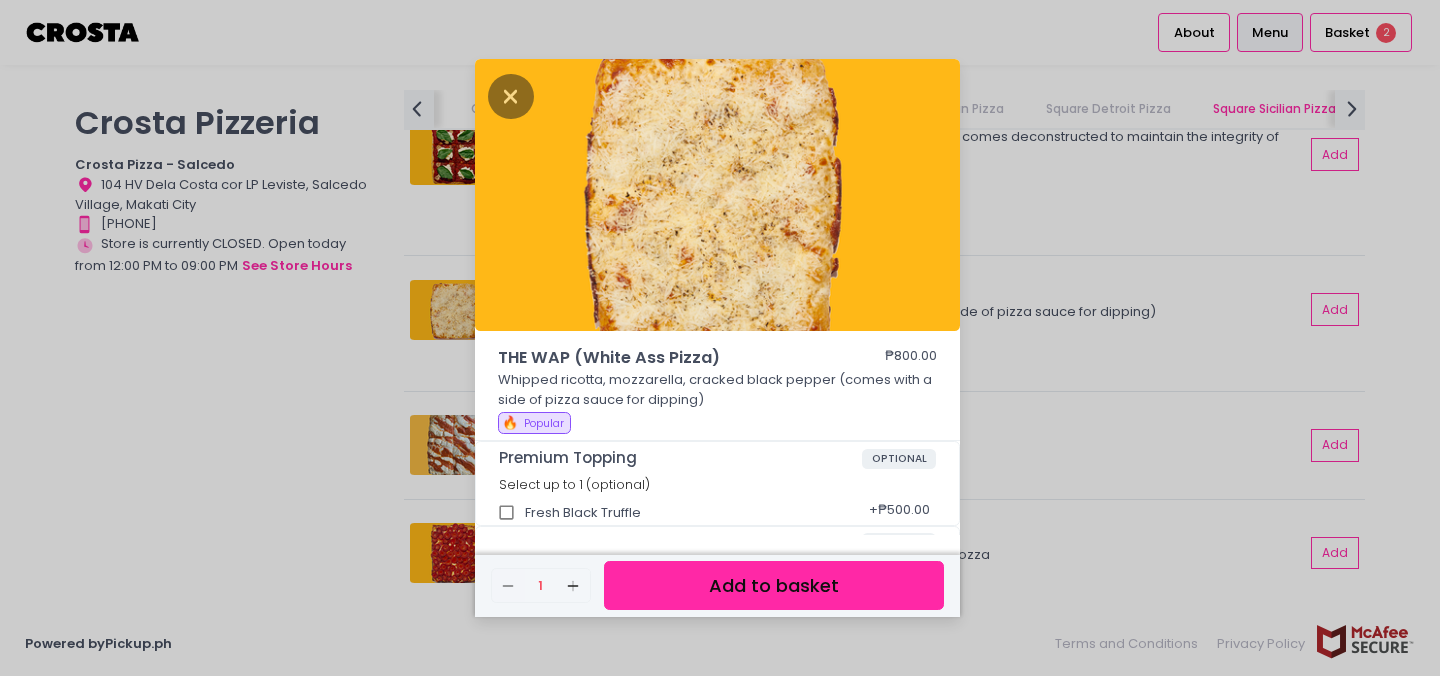 click on "Add to basket" at bounding box center [774, 585] 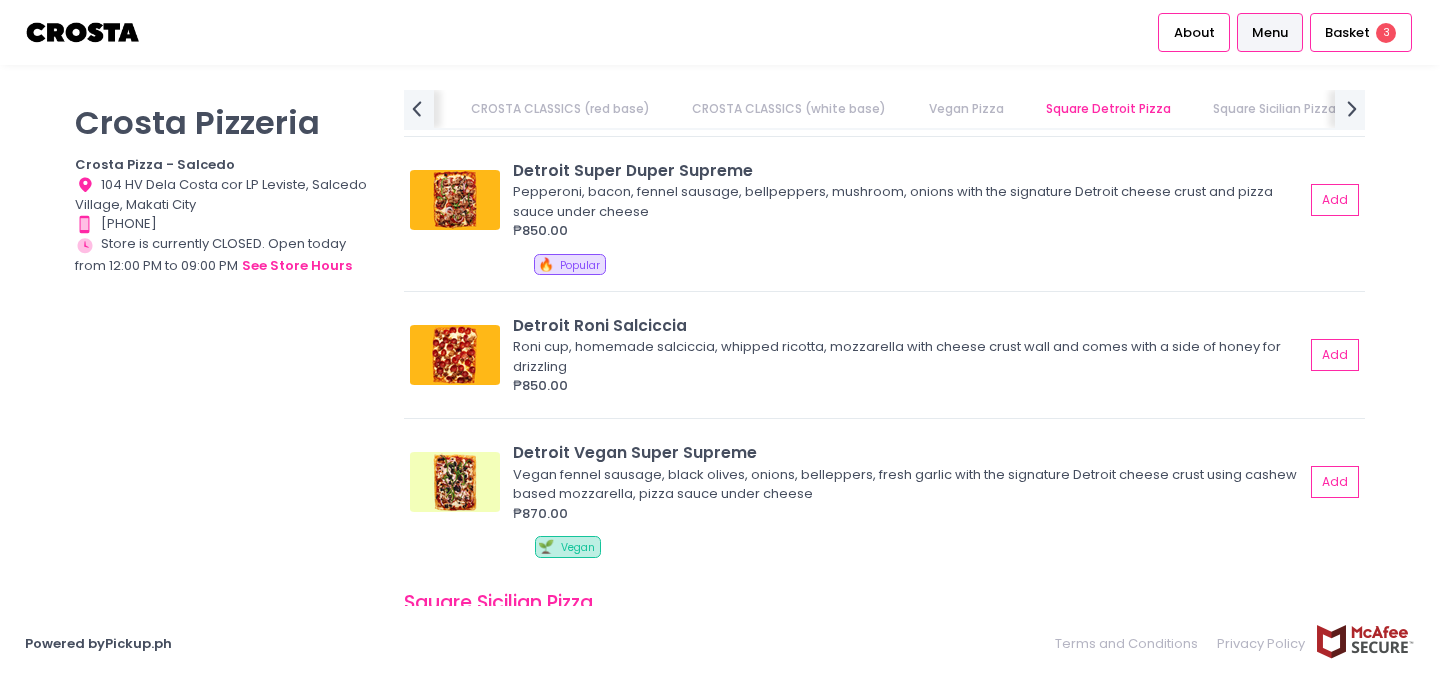 scroll, scrollTop: 2547, scrollLeft: 0, axis: vertical 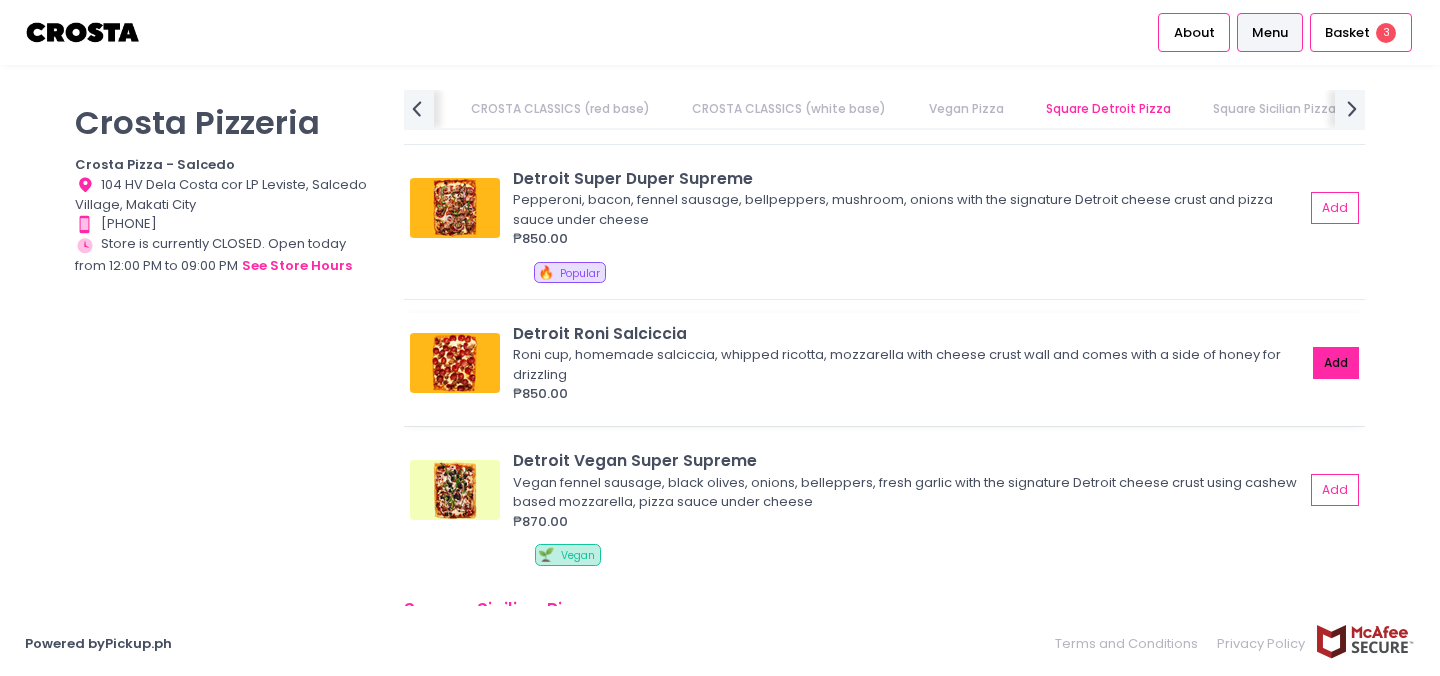 click on "Add" at bounding box center [1336, 363] 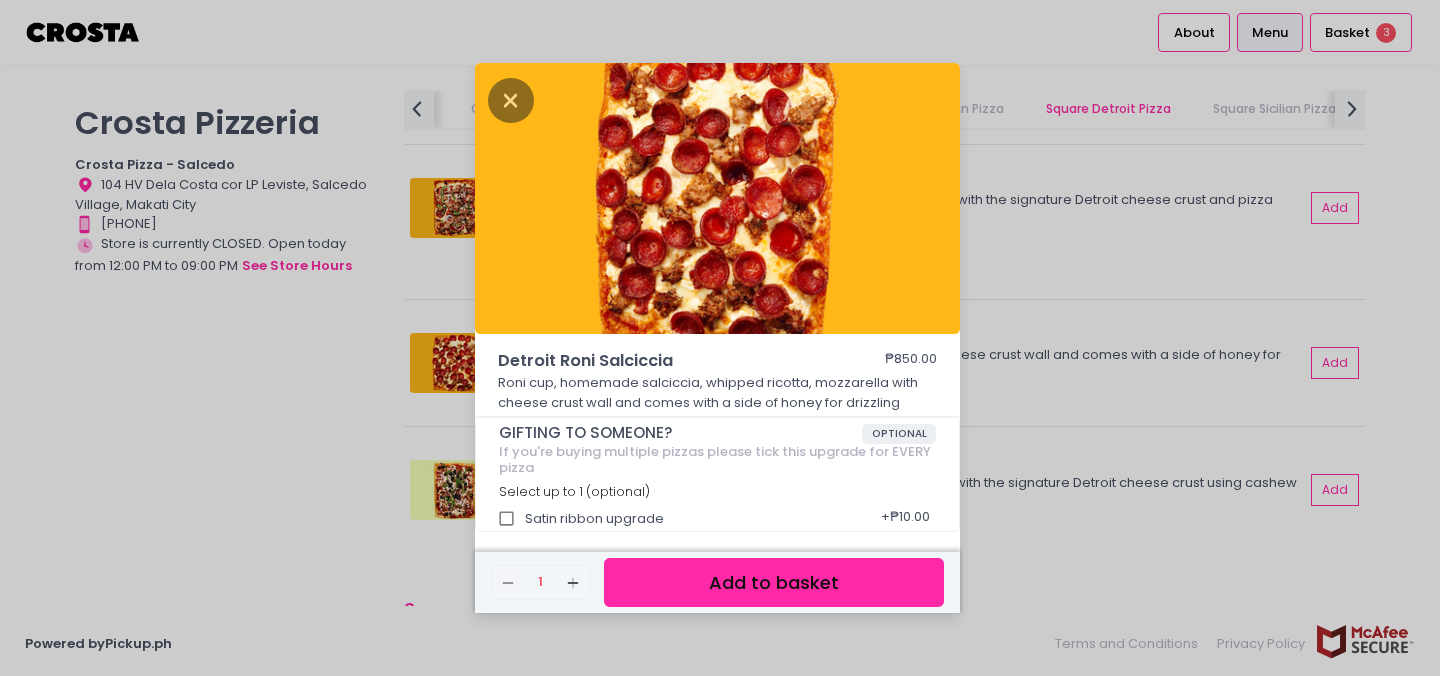 click on "Add to basket" at bounding box center [774, 582] 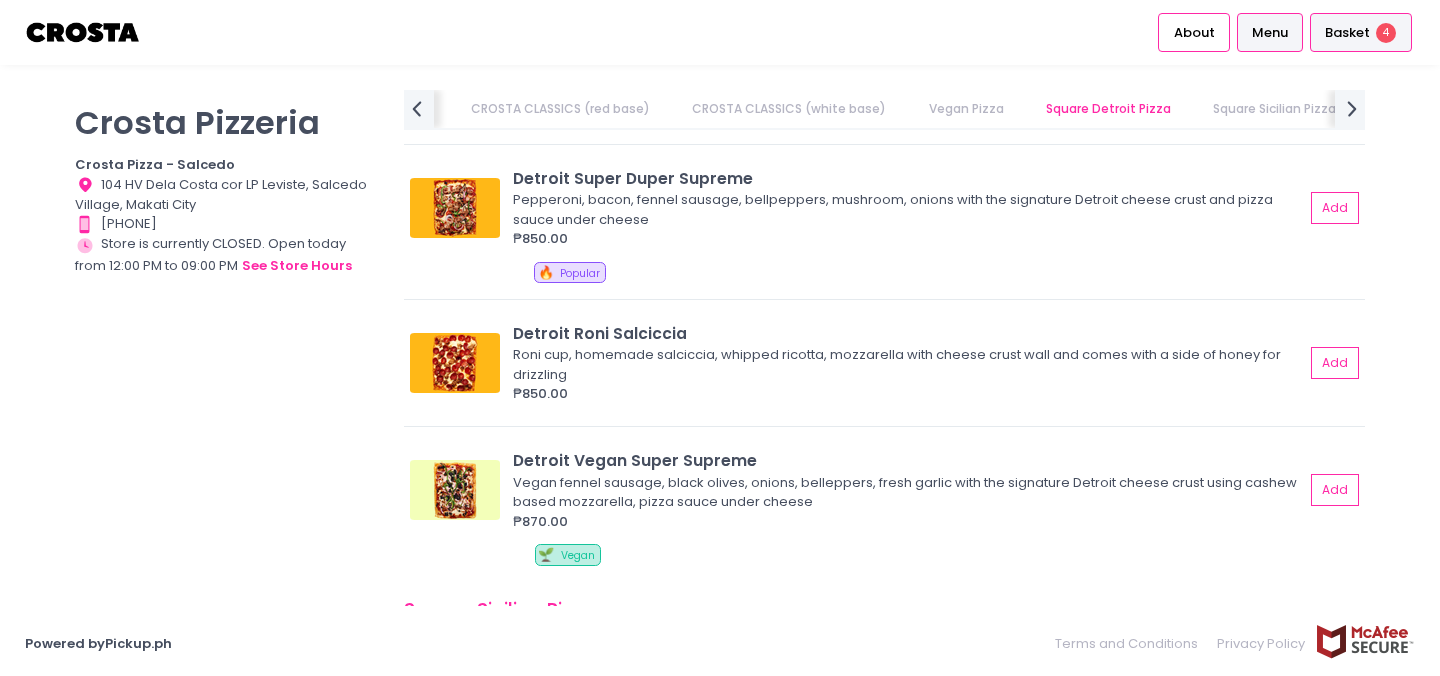 click on "Basket 4" at bounding box center (1361, 32) 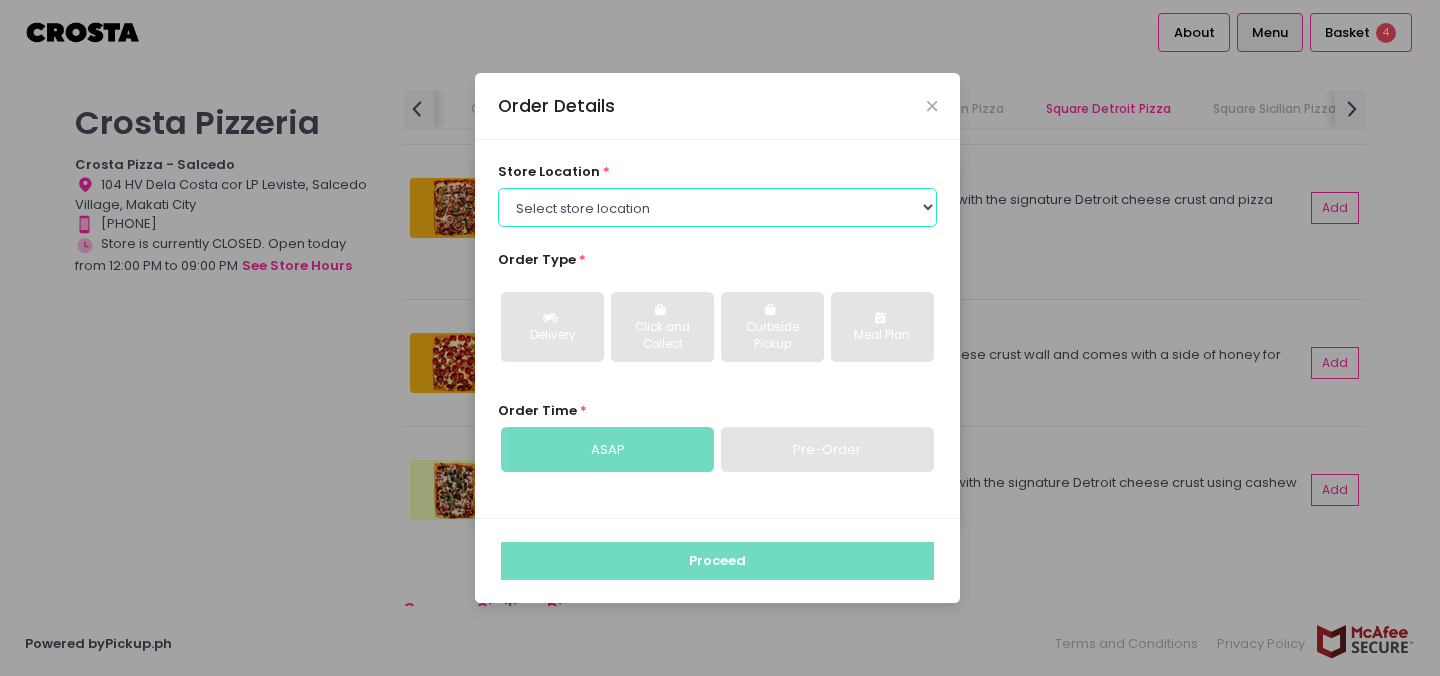 click on "Select store location Crosta Pizza - Salcedo  Crosta Pizza - San Juan" at bounding box center (718, 207) 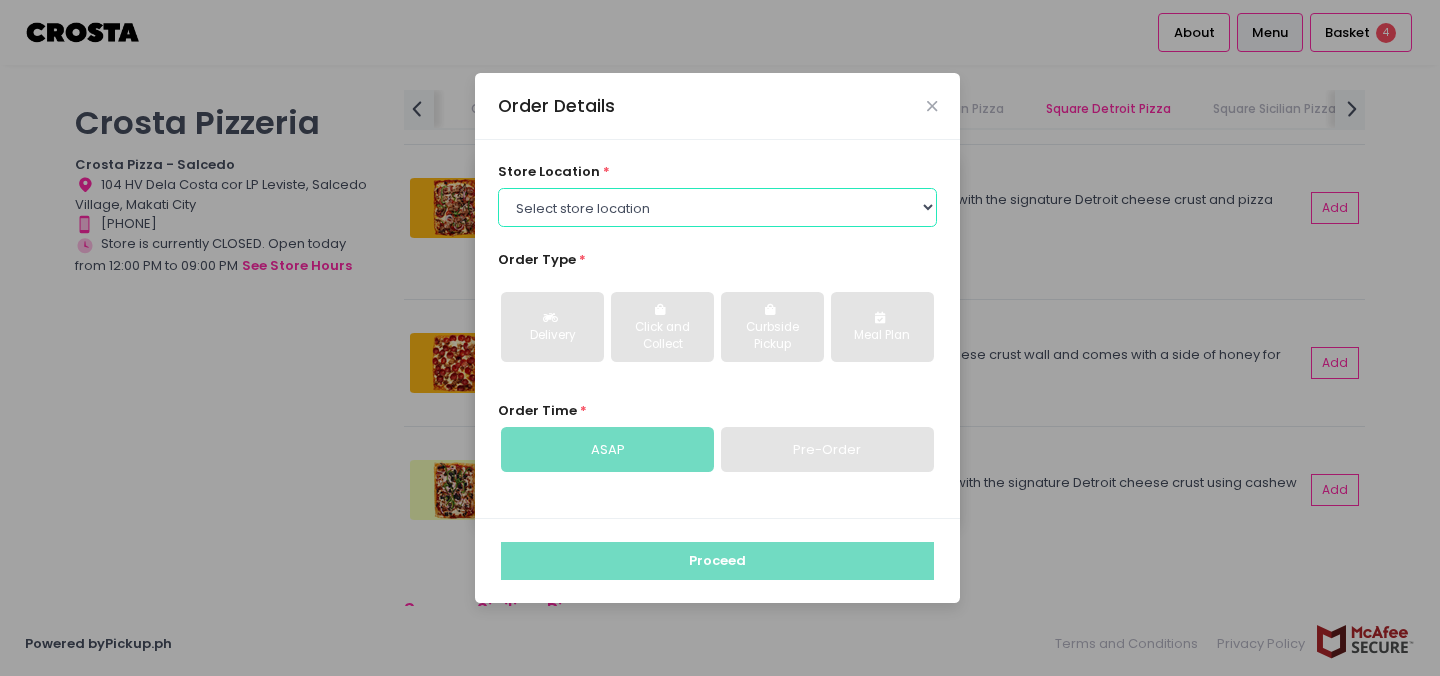 select on "5fabb2e53664a8677beaeb89" 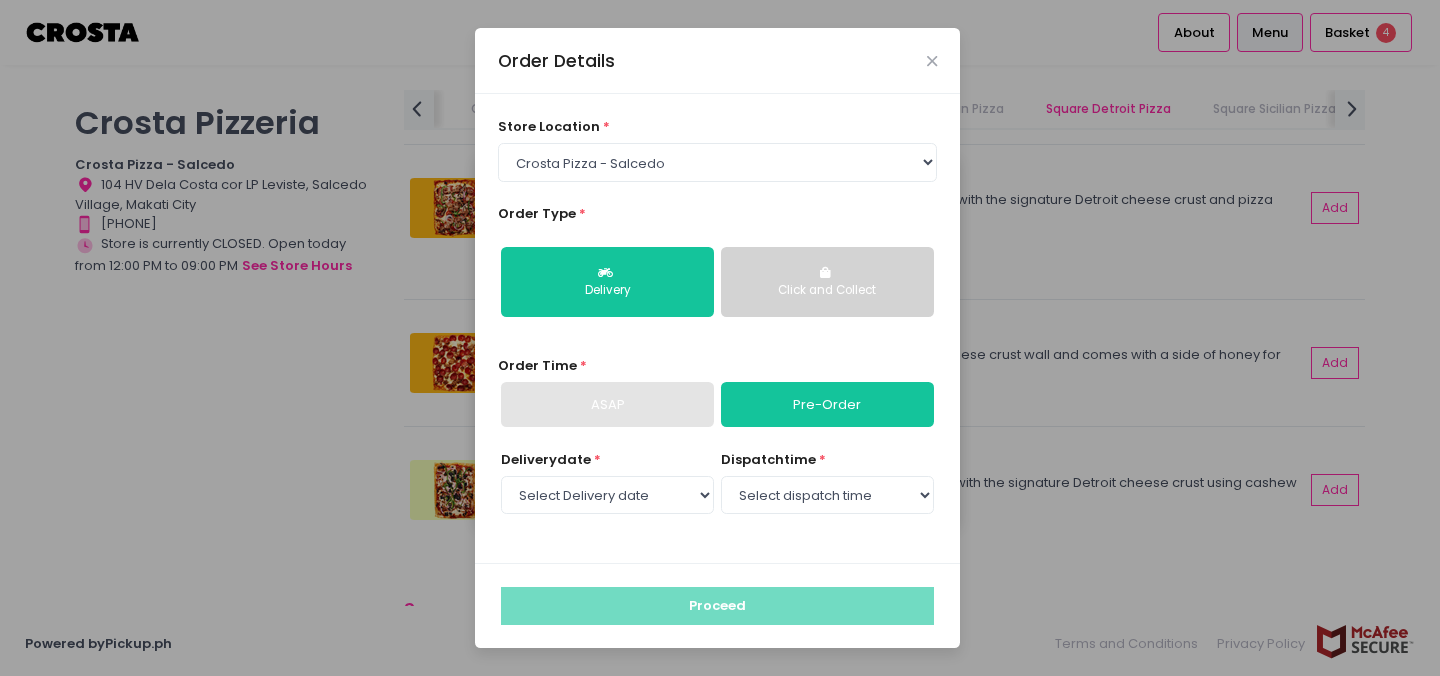 click on "Click and Collect" at bounding box center [827, 291] 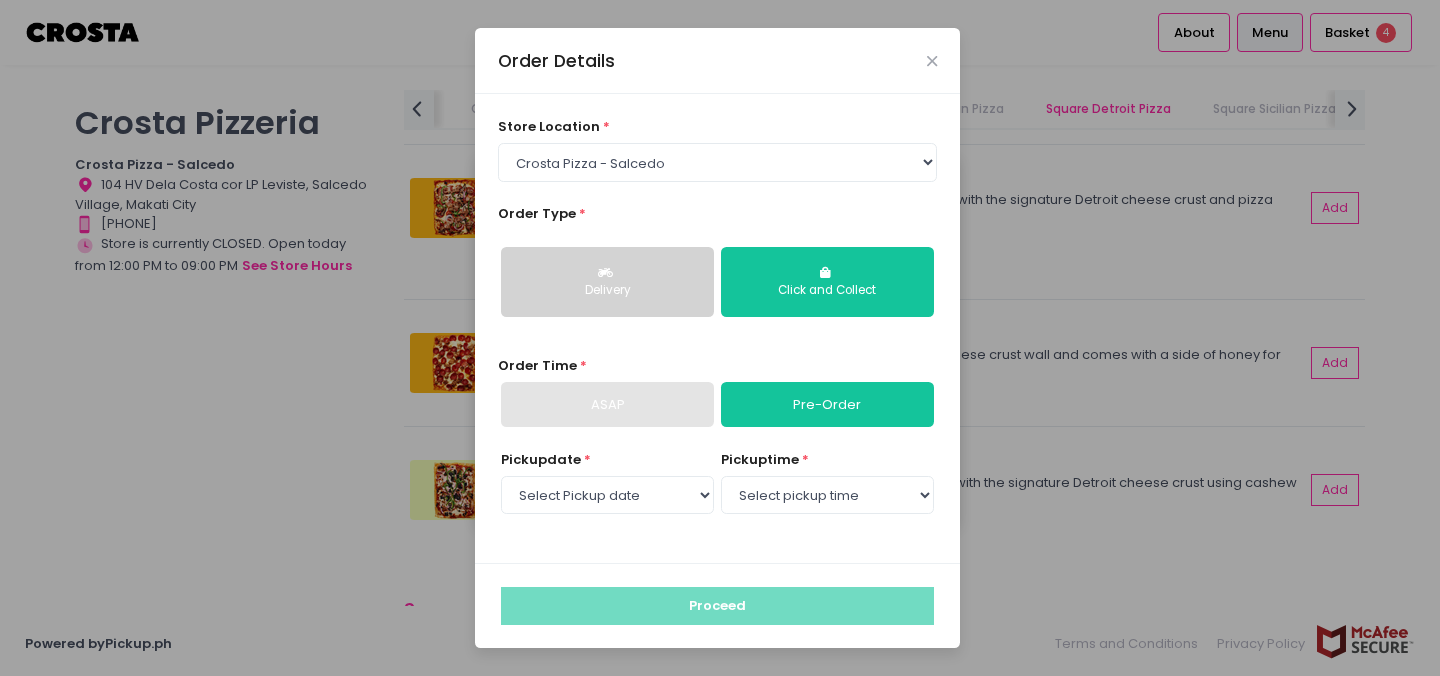 click on "ASAP" at bounding box center (607, 405) 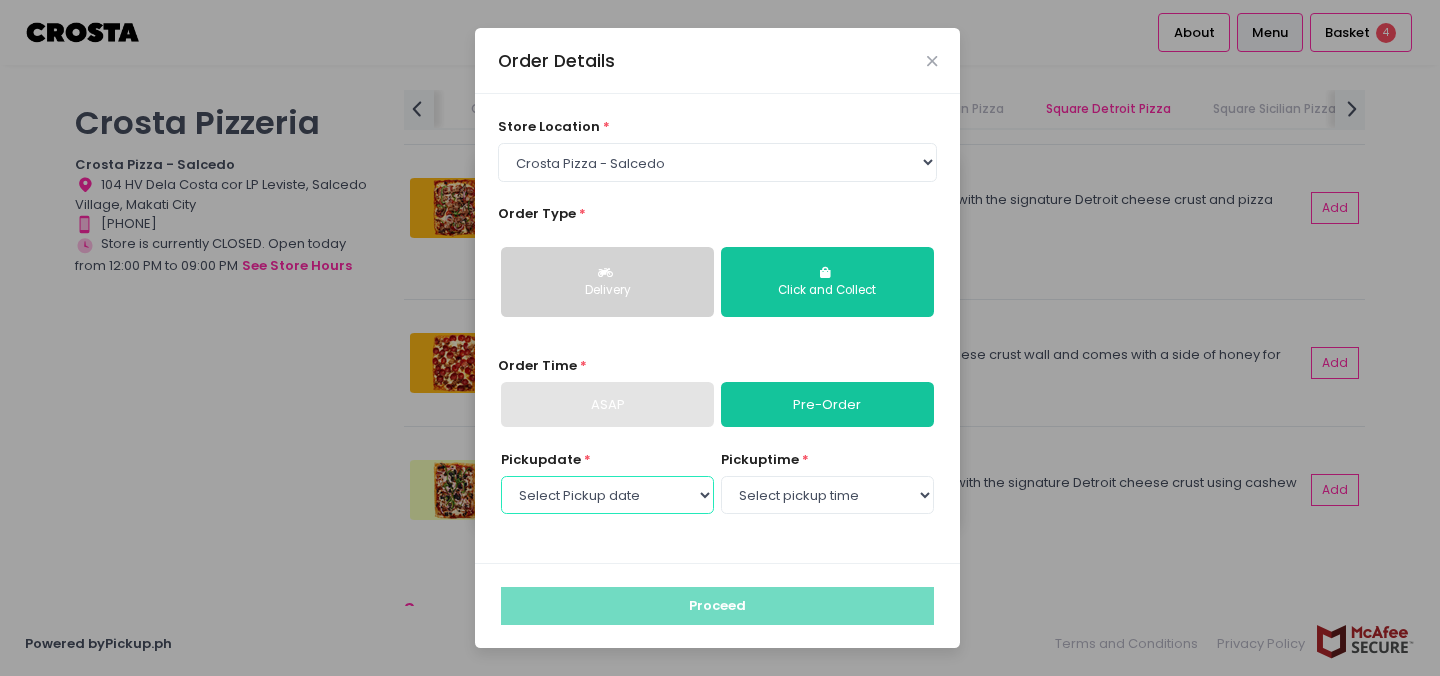 click on "Select Pickup date Tuesday, Aug 5th Wednesday, Aug 6th Thursday, Aug 7th" at bounding box center [607, 495] 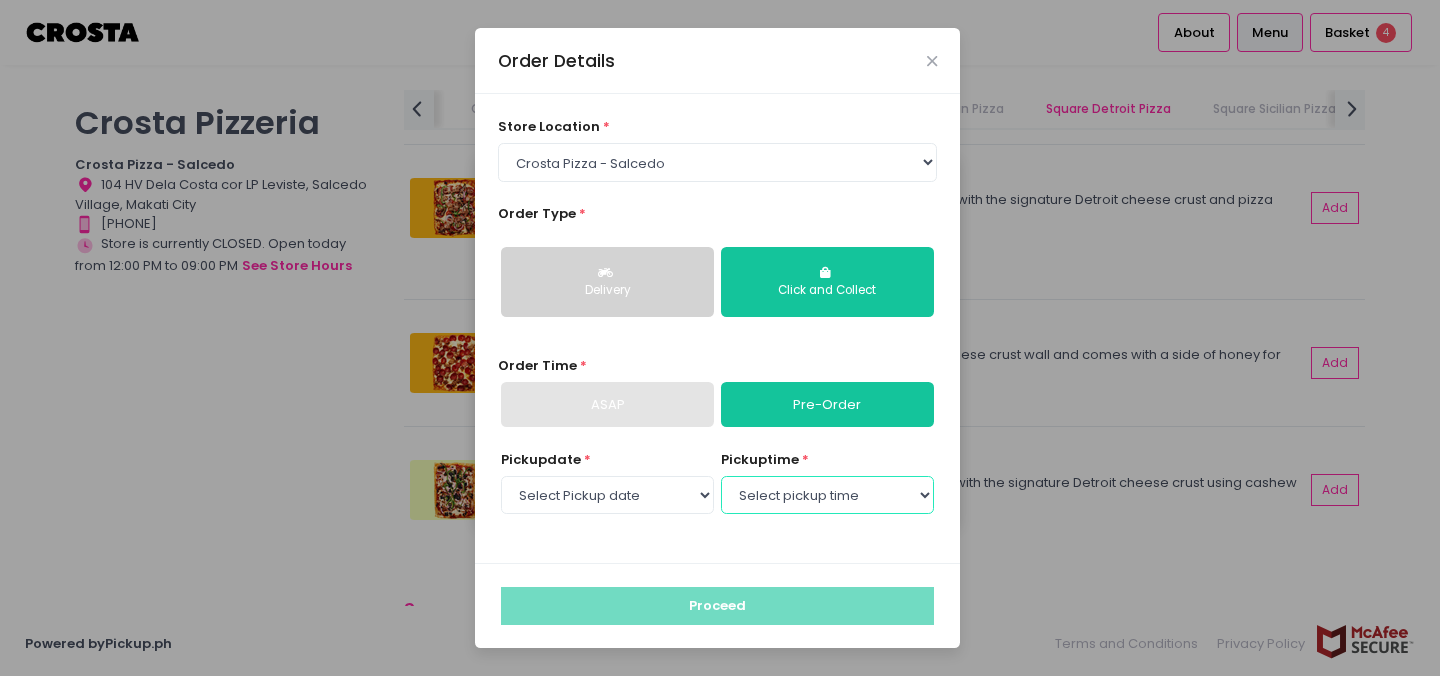 click on "Select pickup time 12:00 PM - 12:30 PM 12:30 PM - 01:00 PM 01:00 PM - 01:30 PM 01:30 PM - 02:00 PM 02:00 PM - 02:30 PM 02:30 PM - 03:00 PM 03:00 PM - 03:30 PM 03:30 PM - 04:00 PM 04:00 PM - 04:30 PM 04:30 PM - 05:00 PM 05:00 PM - 05:30 PM 05:30 PM - 06:00 PM 06:00 PM - 06:30 PM 06:30 PM - 07:00 PM 07:00 PM - 07:30 PM 07:30 PM - 08:00 PM 08:00 PM - 08:30 PM 08:30 PM - 09:00 PM" at bounding box center (827, 495) 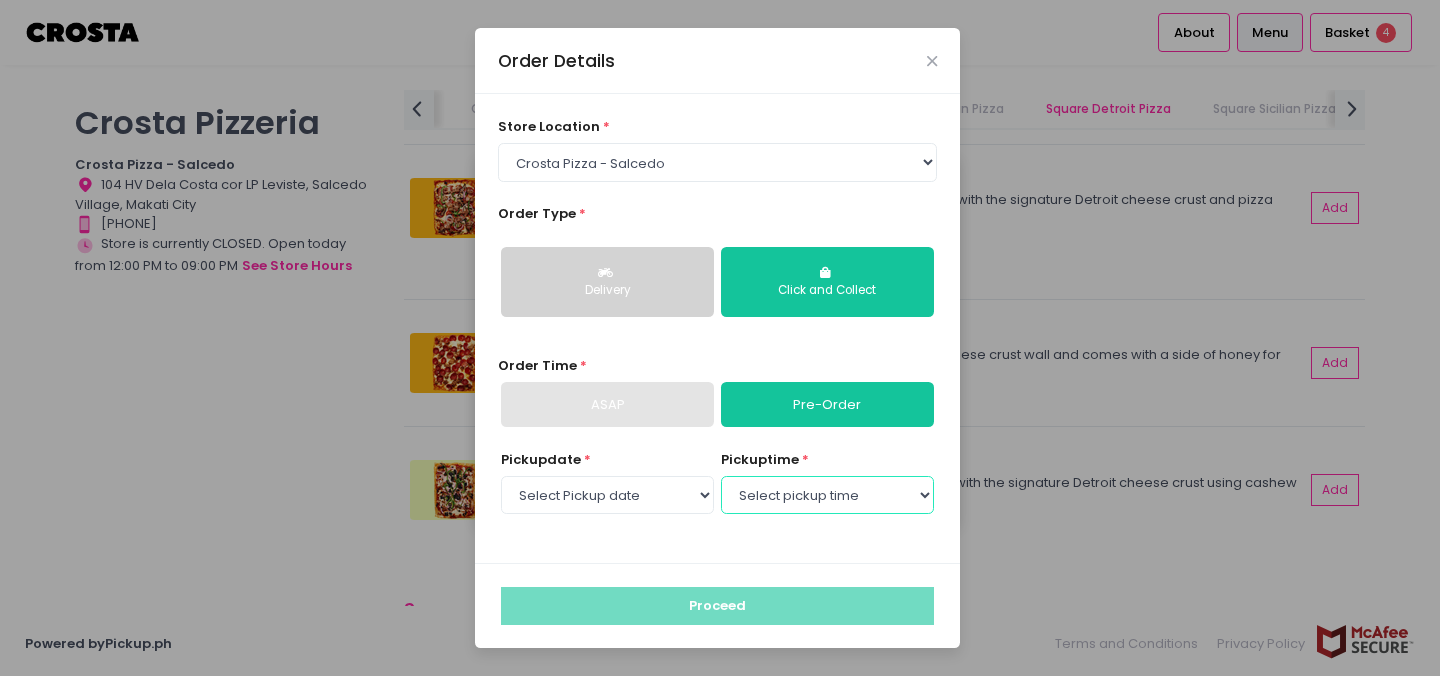 select on "12:00" 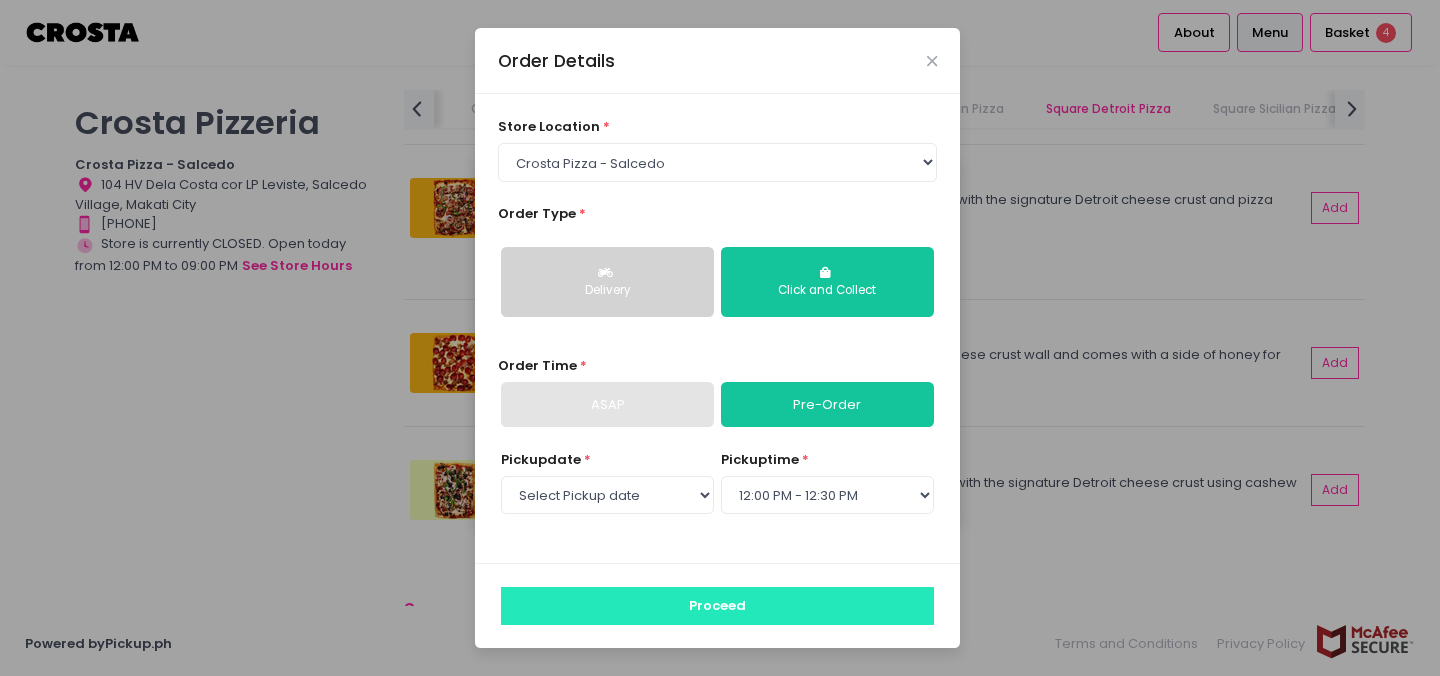 click on "Proceed" at bounding box center [717, 606] 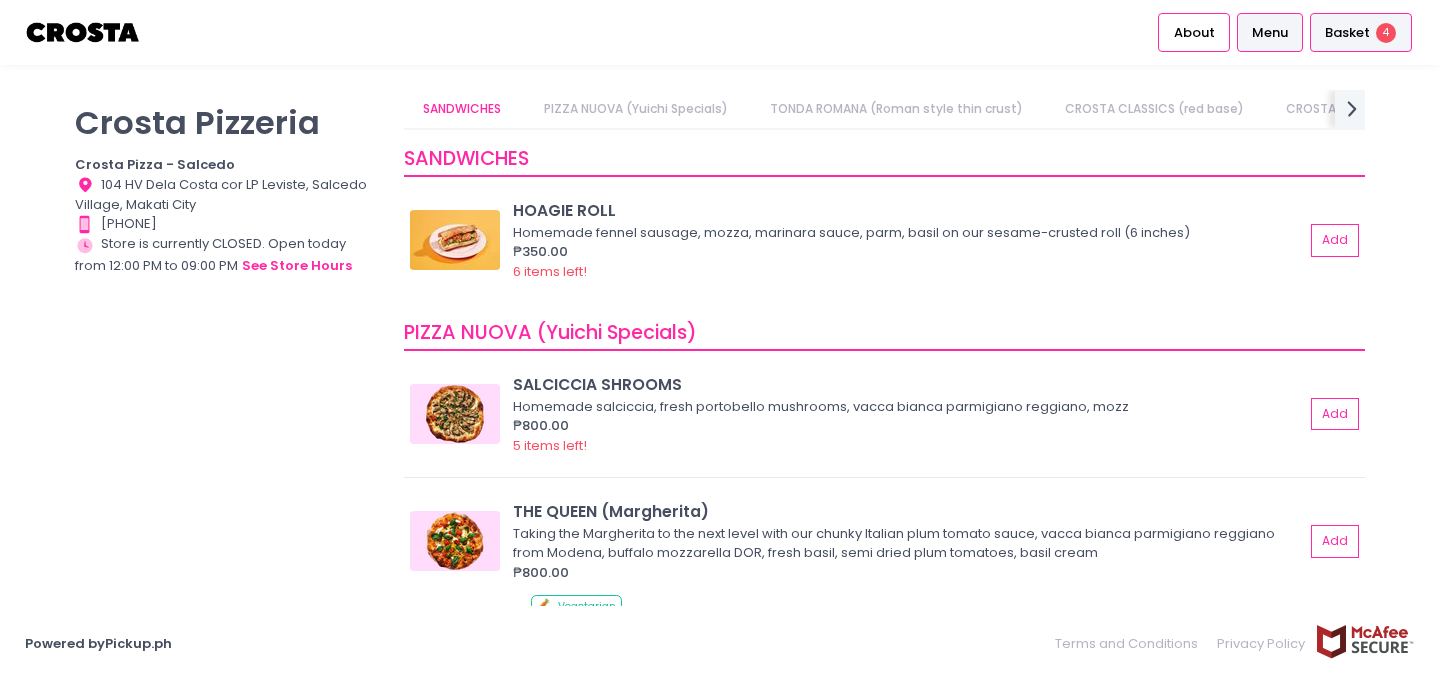 click on "Basket" at bounding box center [1347, 33] 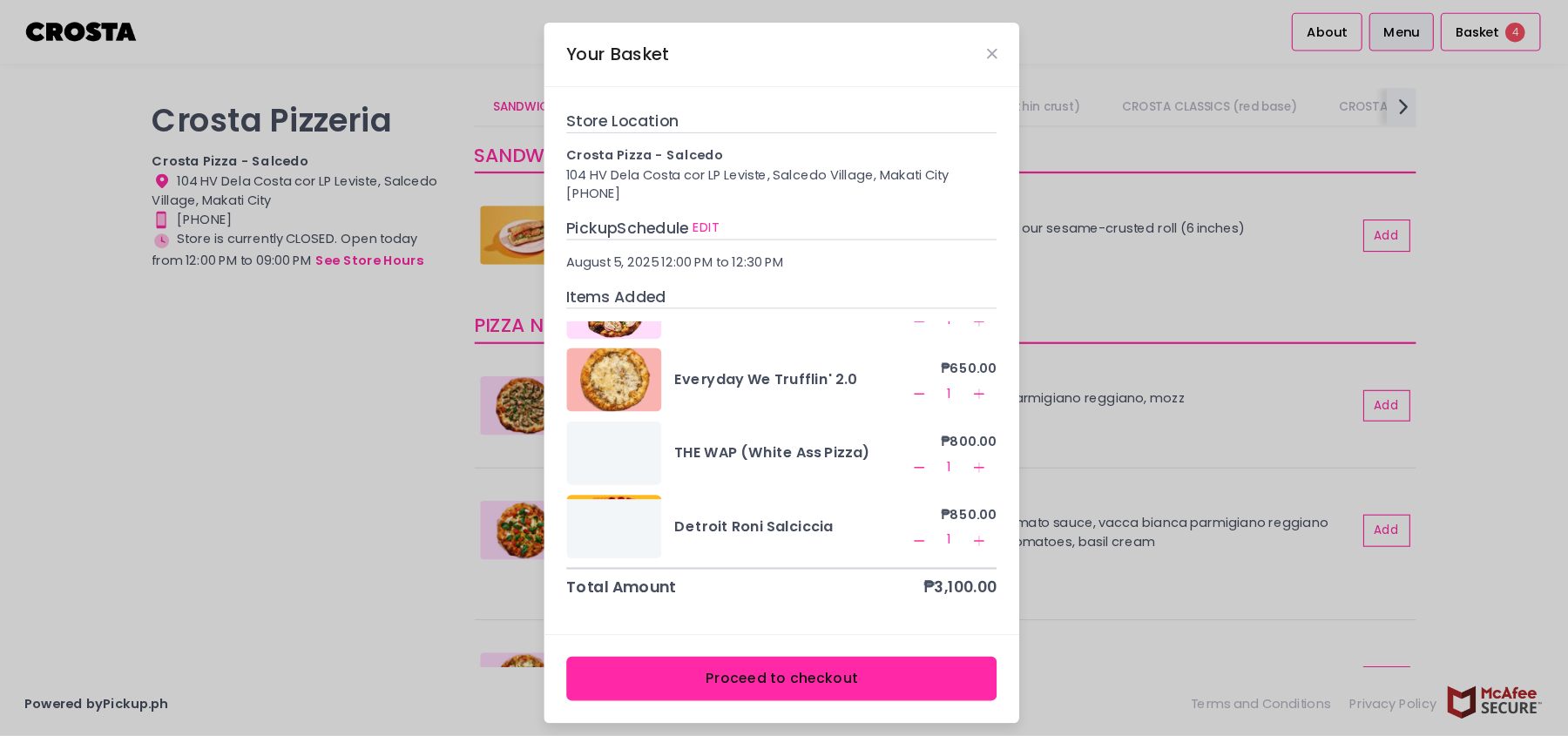 scroll, scrollTop: 0, scrollLeft: 0, axis: both 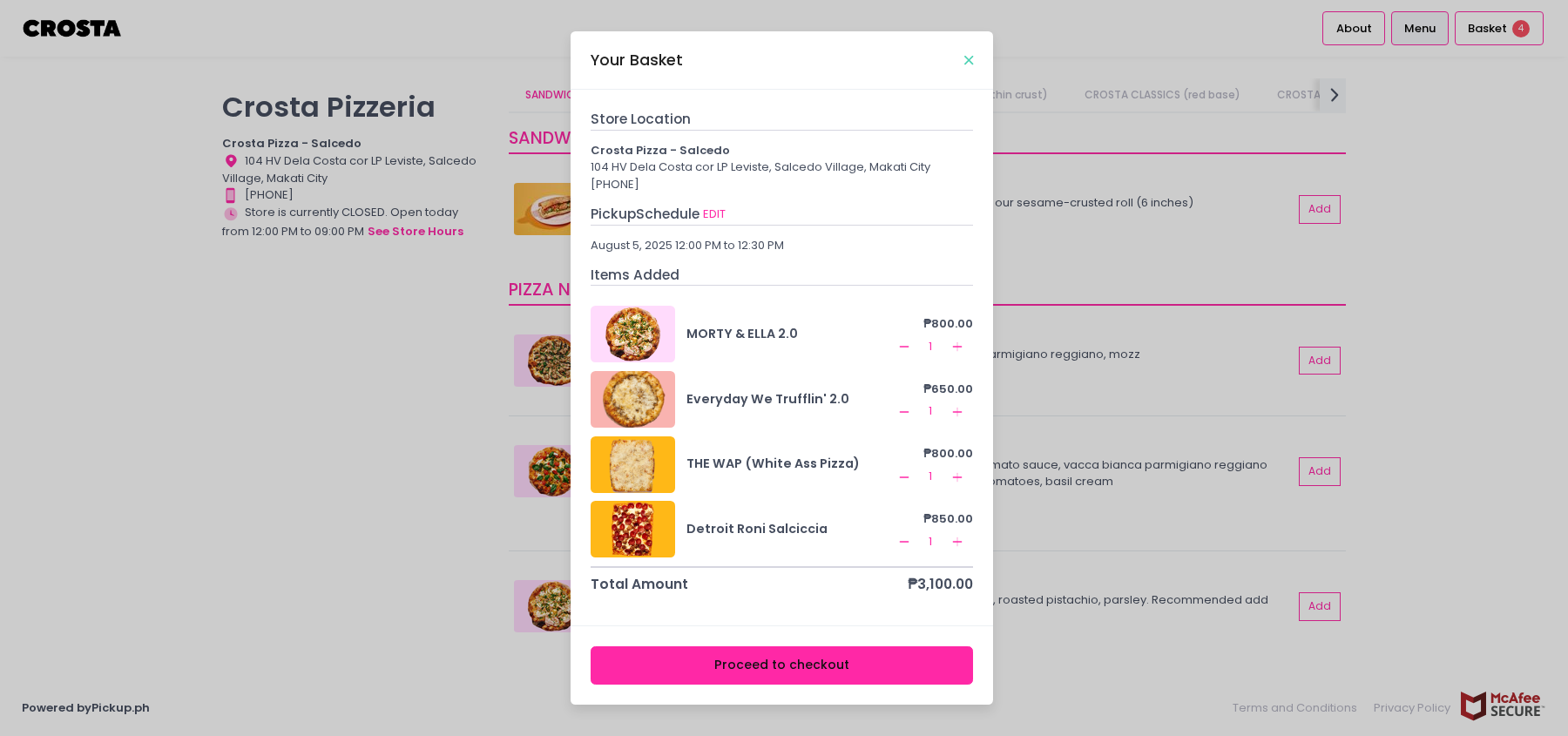 click at bounding box center [969, 60] 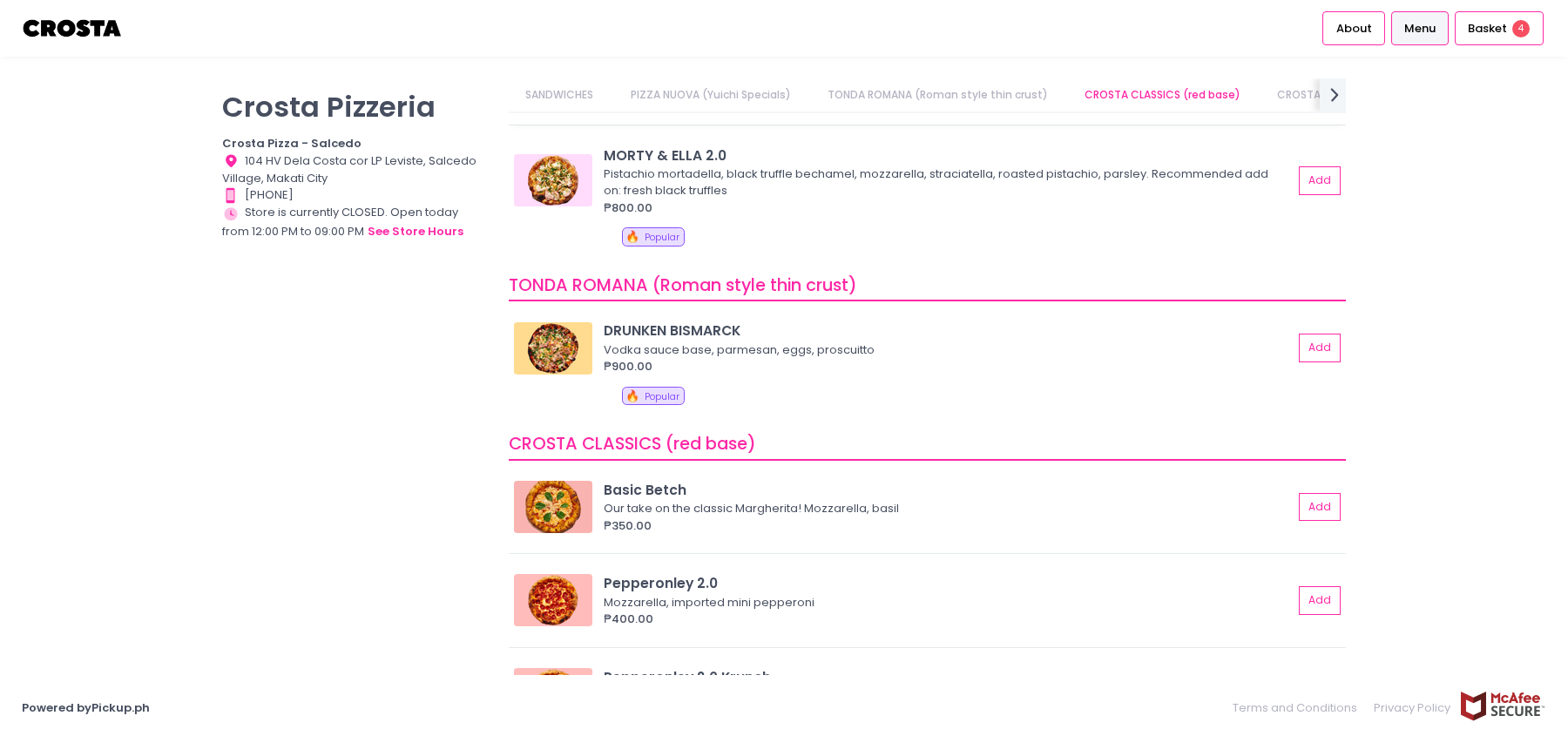 scroll, scrollTop: 428, scrollLeft: 0, axis: vertical 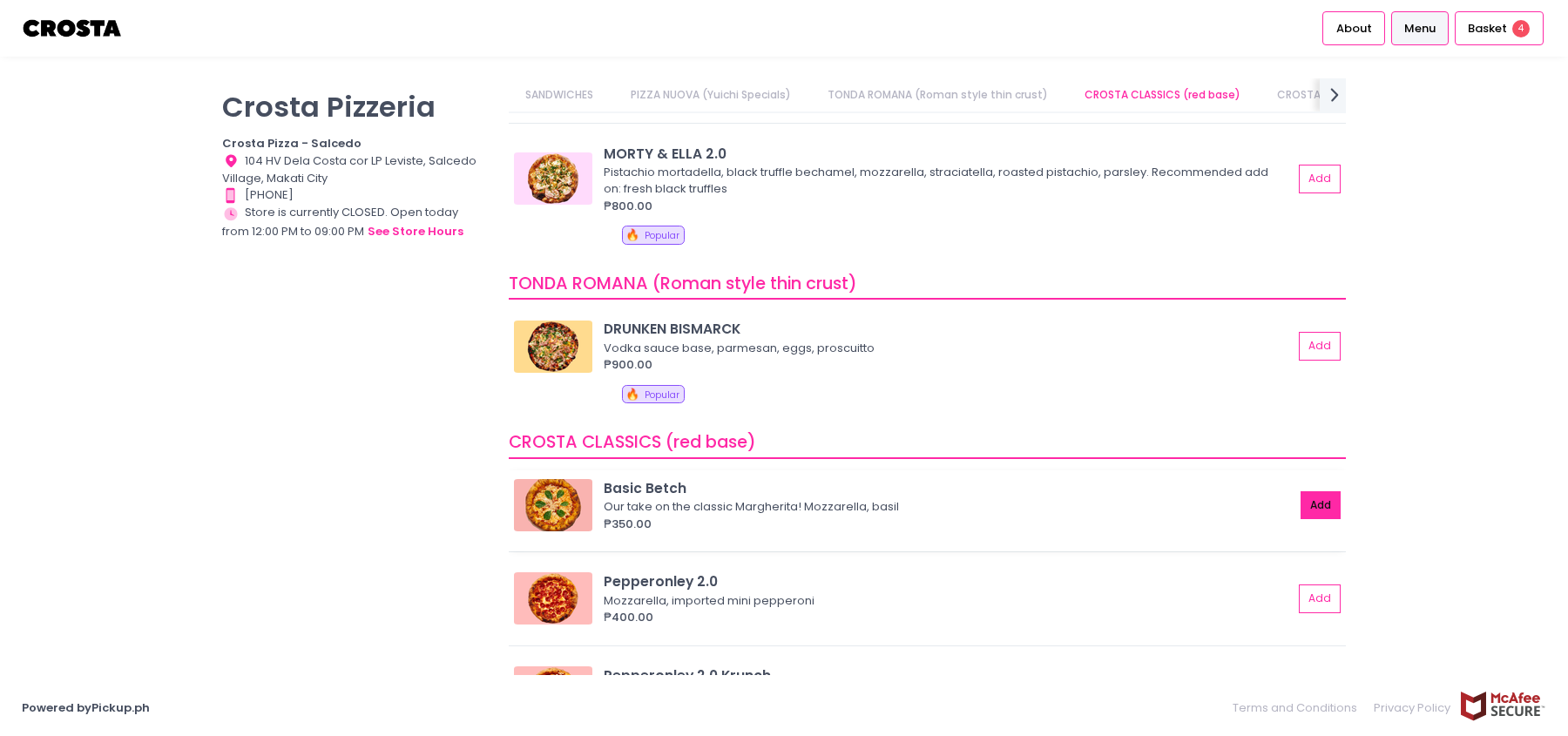 click on "Add" at bounding box center [1321, 505] 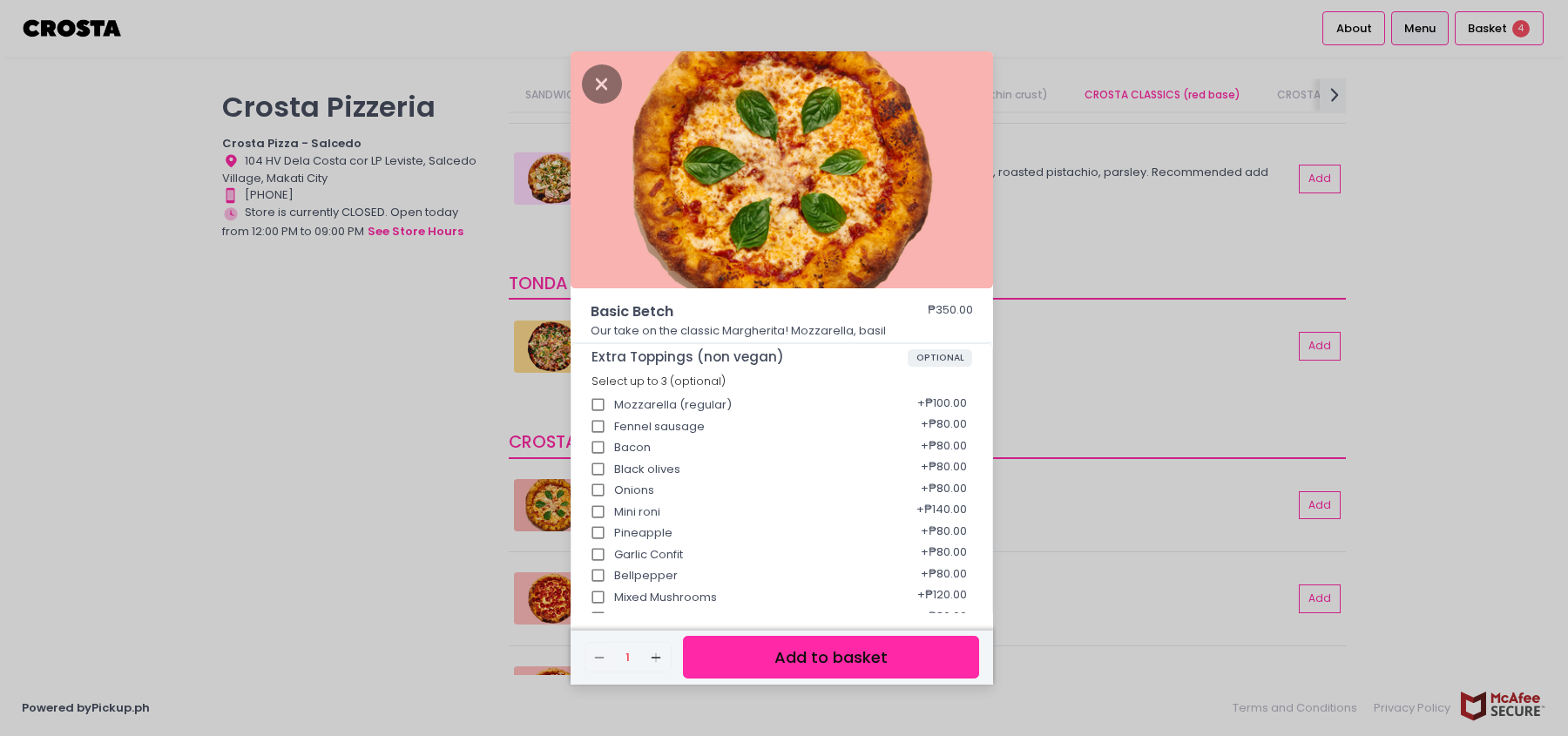 click on "Add to basket" at bounding box center [831, 657] 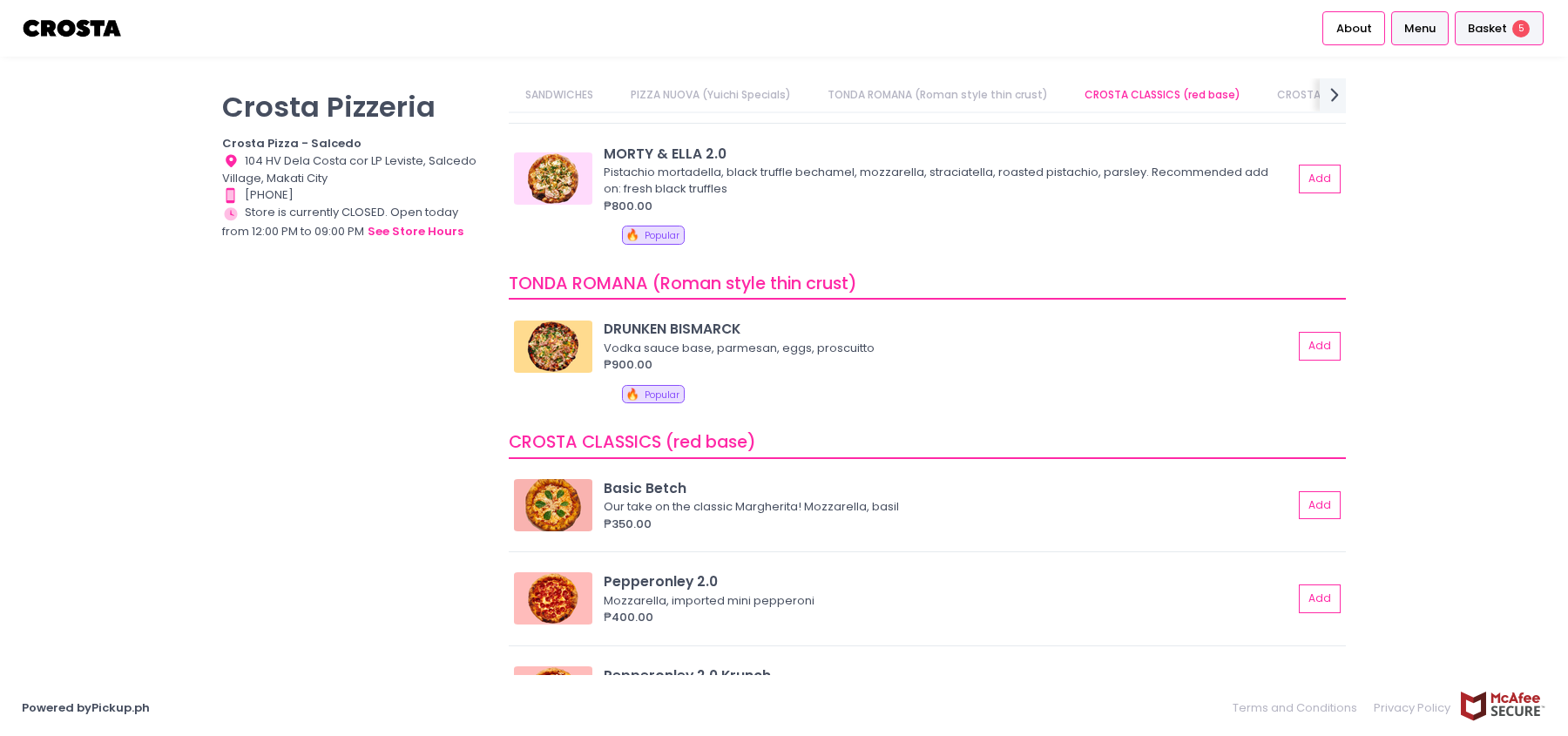 click on "Basket" at bounding box center (1487, 29) 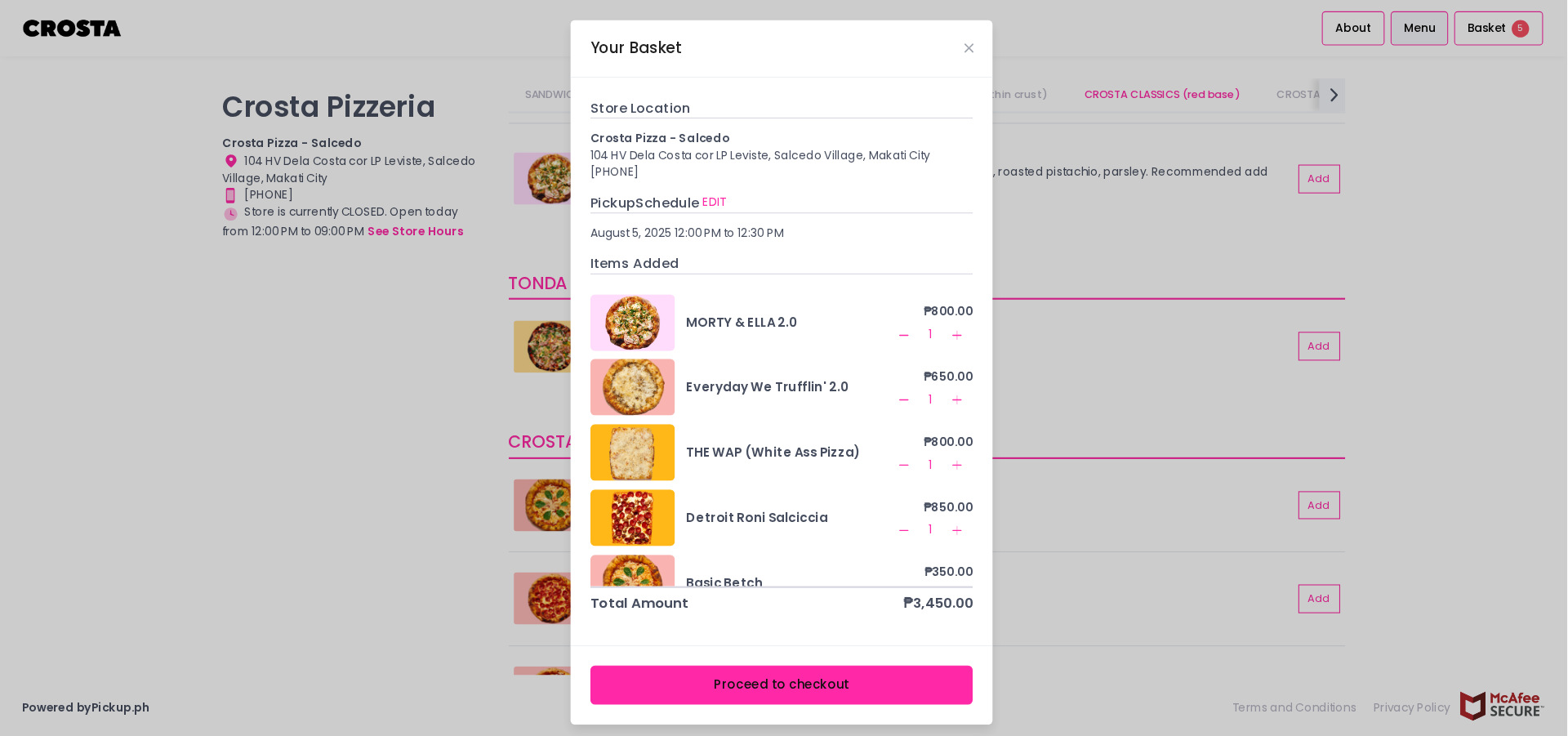 scroll, scrollTop: 31, scrollLeft: 0, axis: vertical 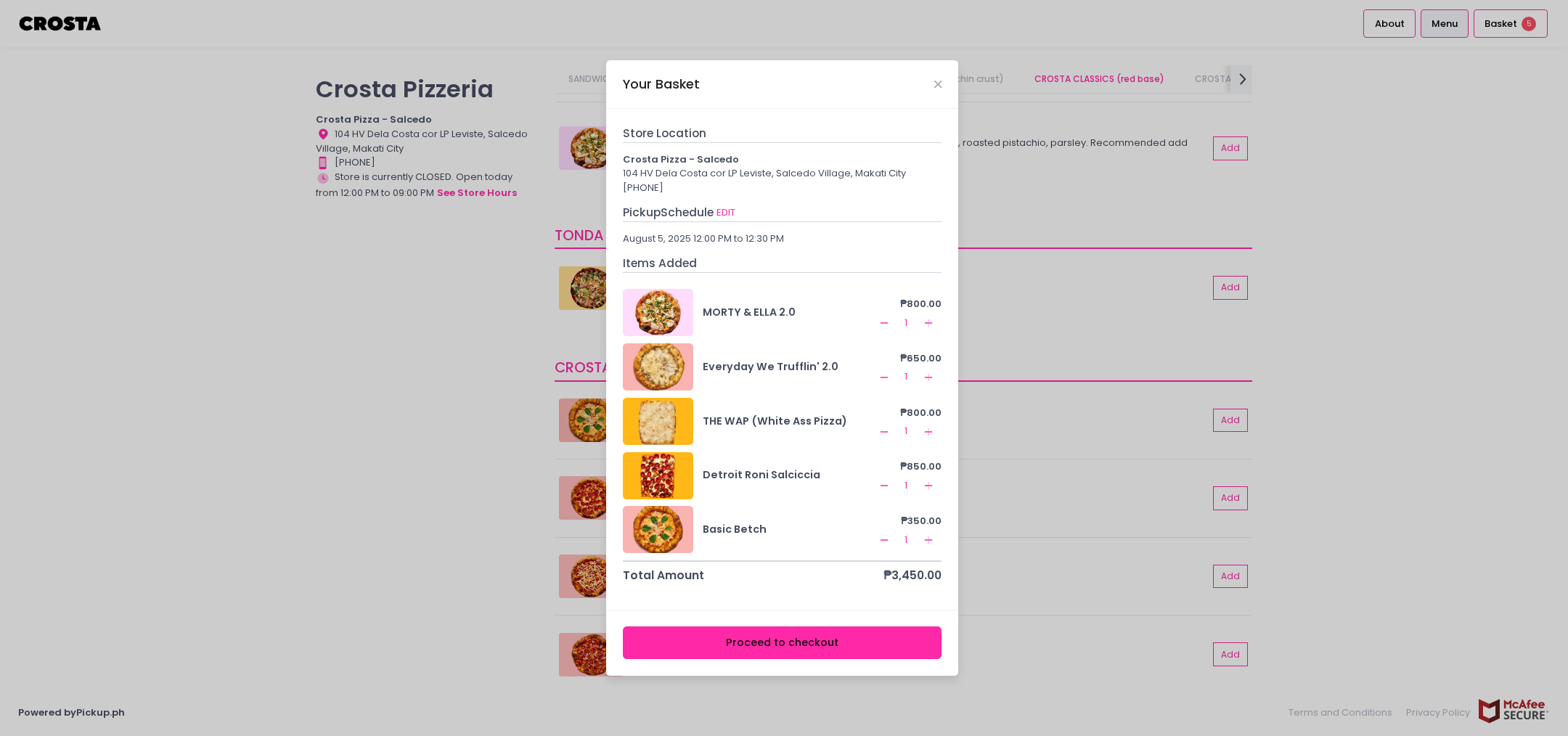 click on "Proceed to checkout" at bounding box center (783, 642) 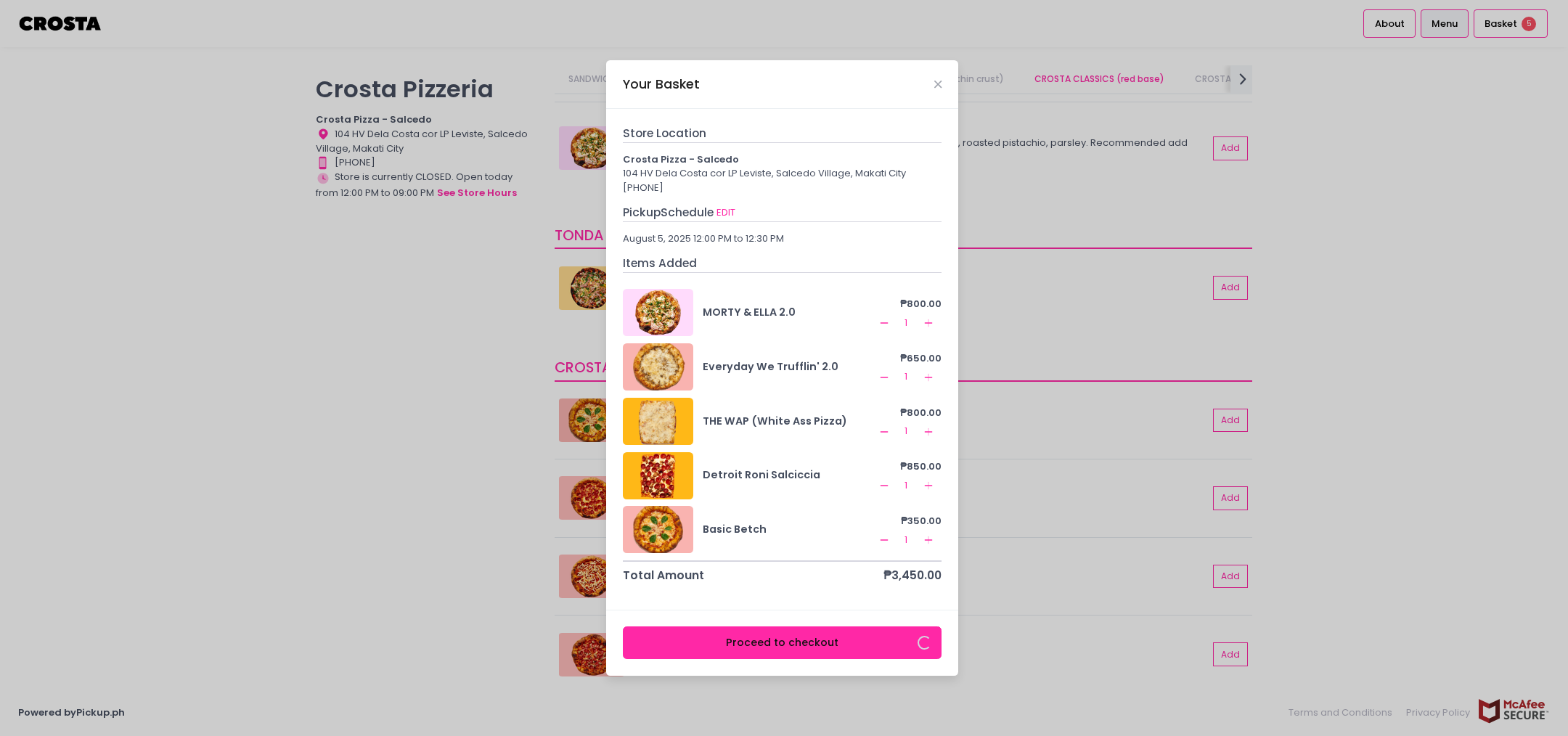 type 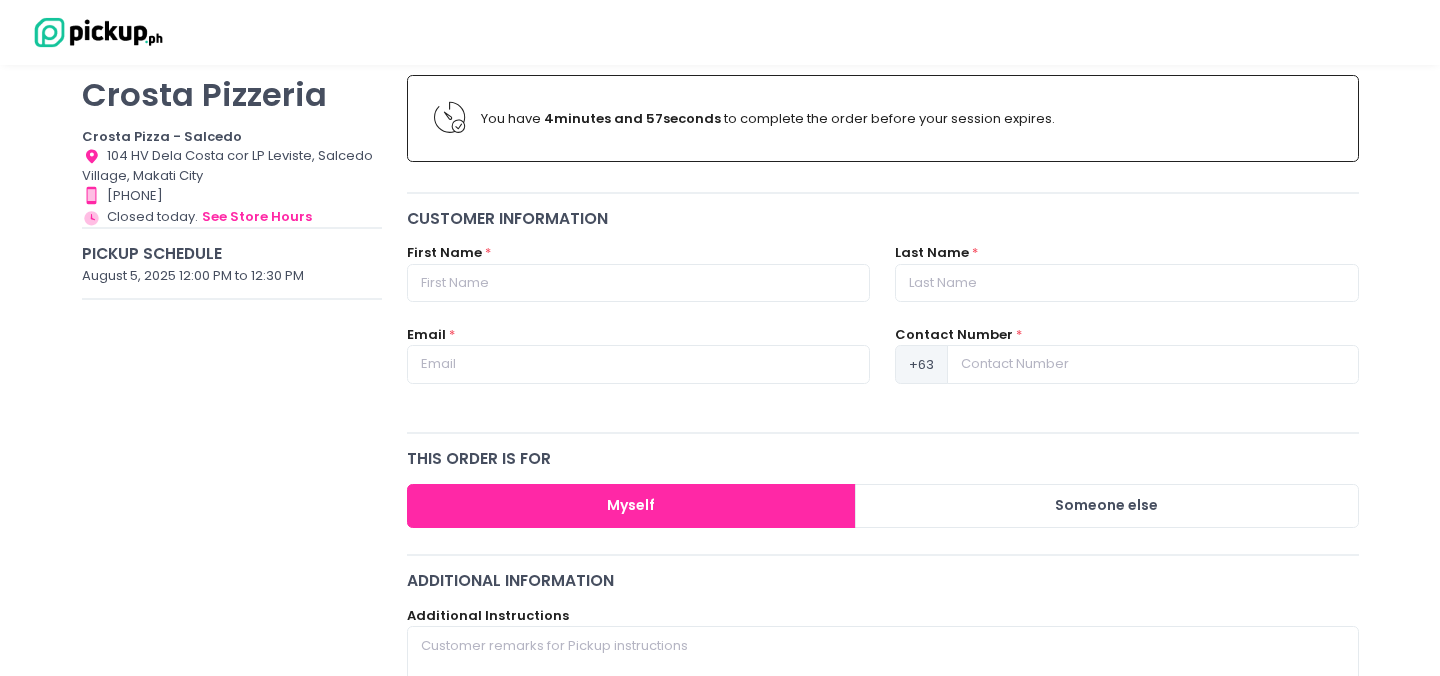 scroll, scrollTop: 155, scrollLeft: 0, axis: vertical 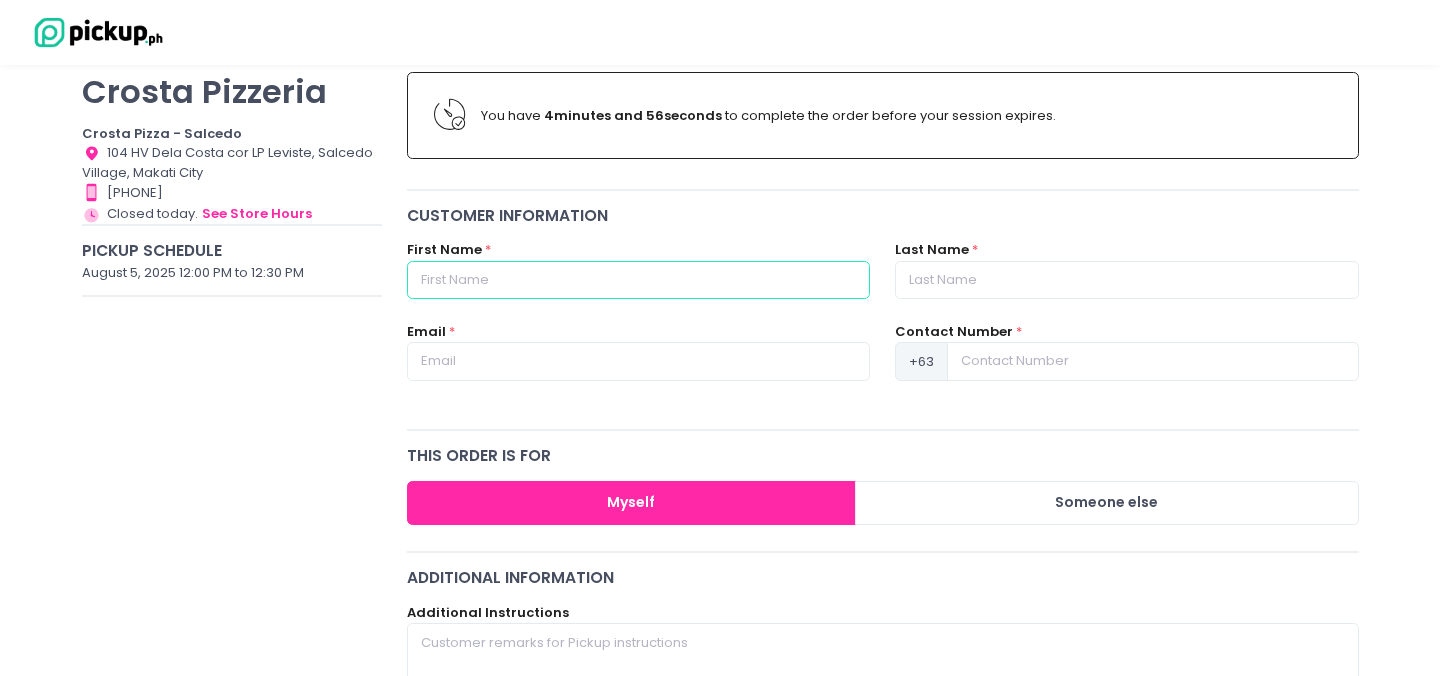 click at bounding box center (638, 280) 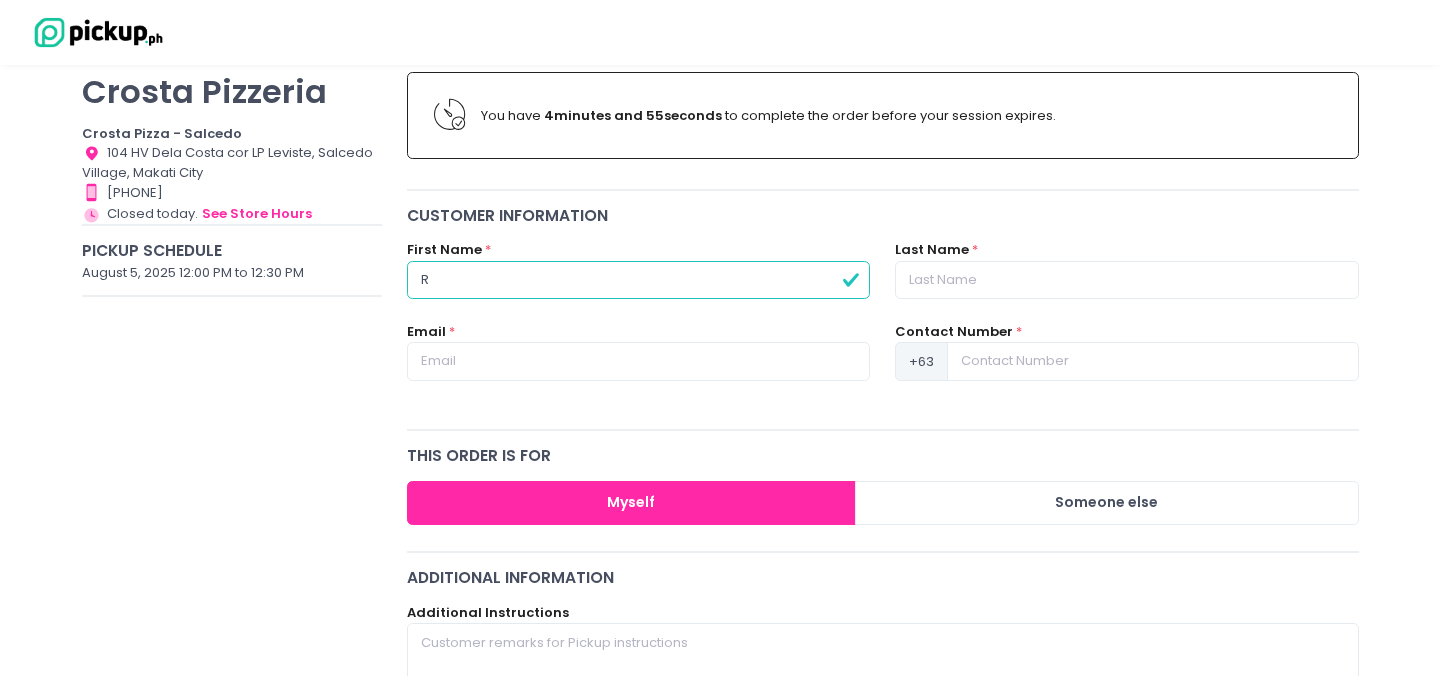 type on "Roxanne" 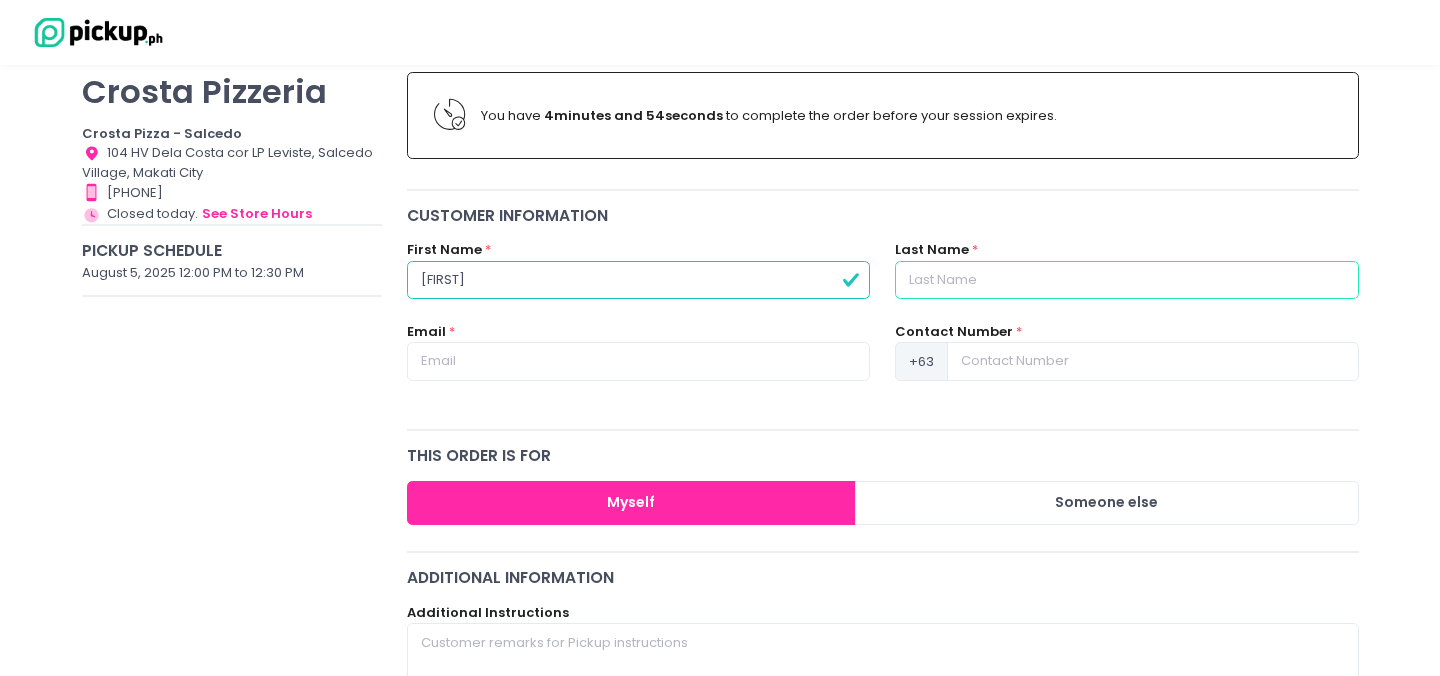click at bounding box center [1126, 280] 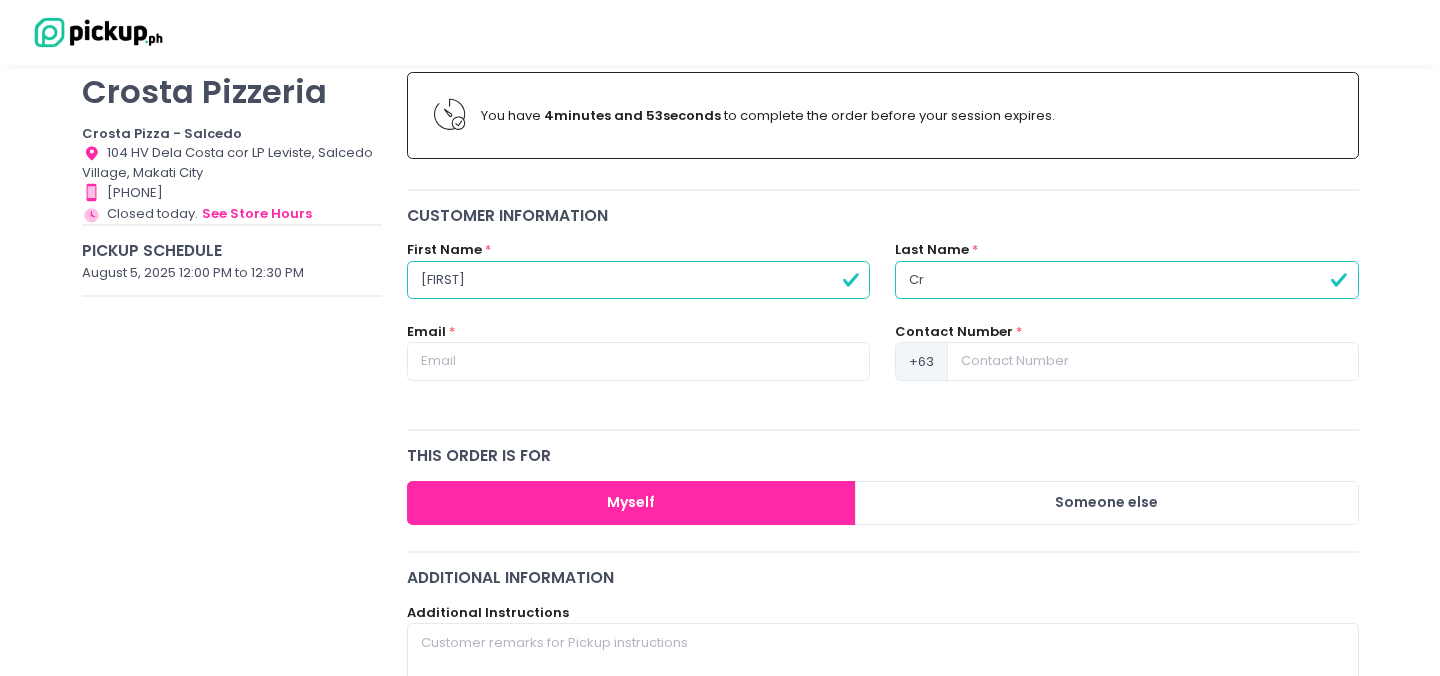 type on "Cruz" 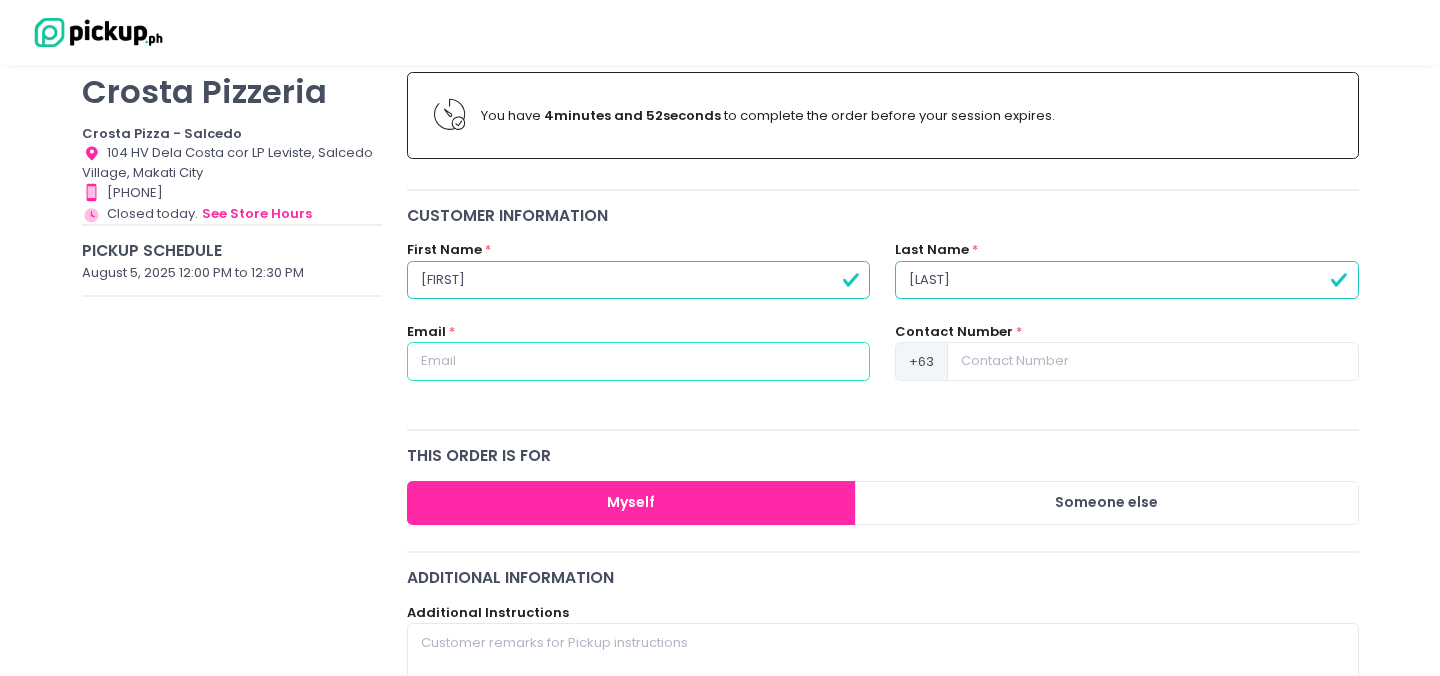 click at bounding box center [638, 361] 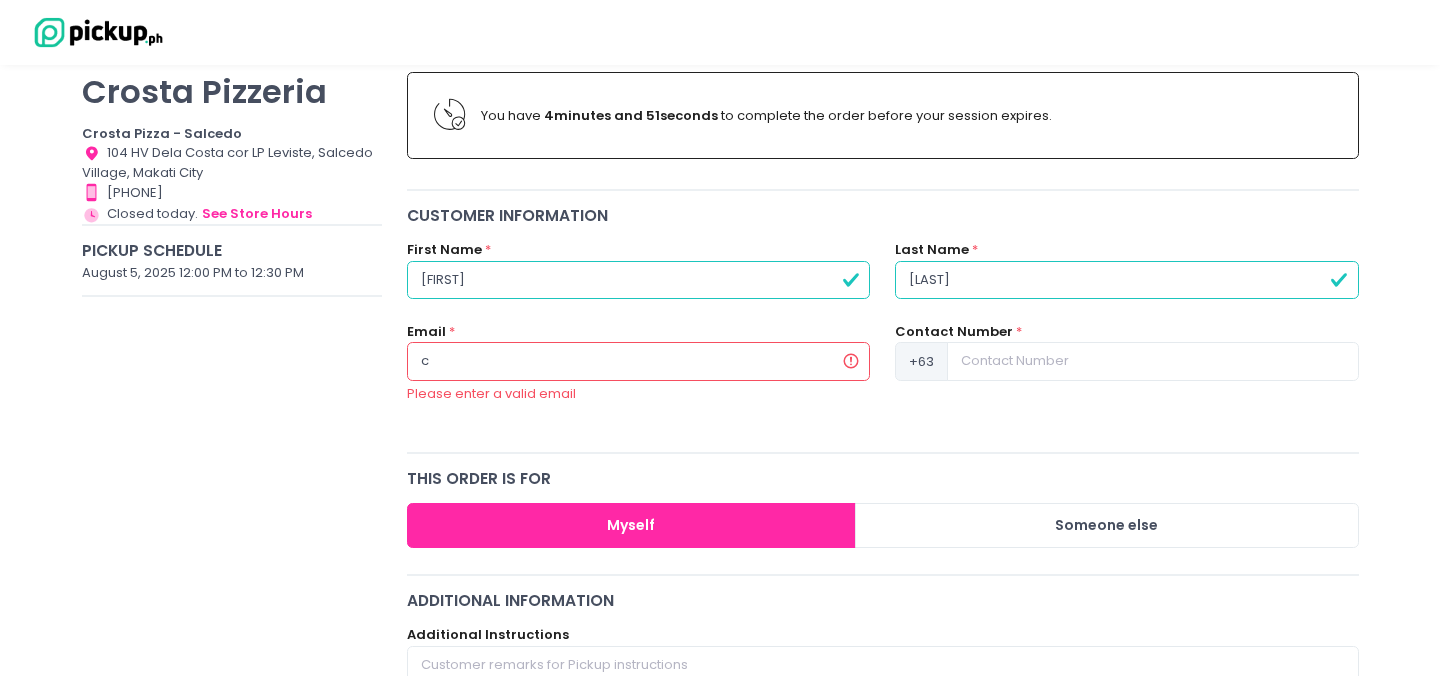 type on "cruz.roxanne@gmail.com" 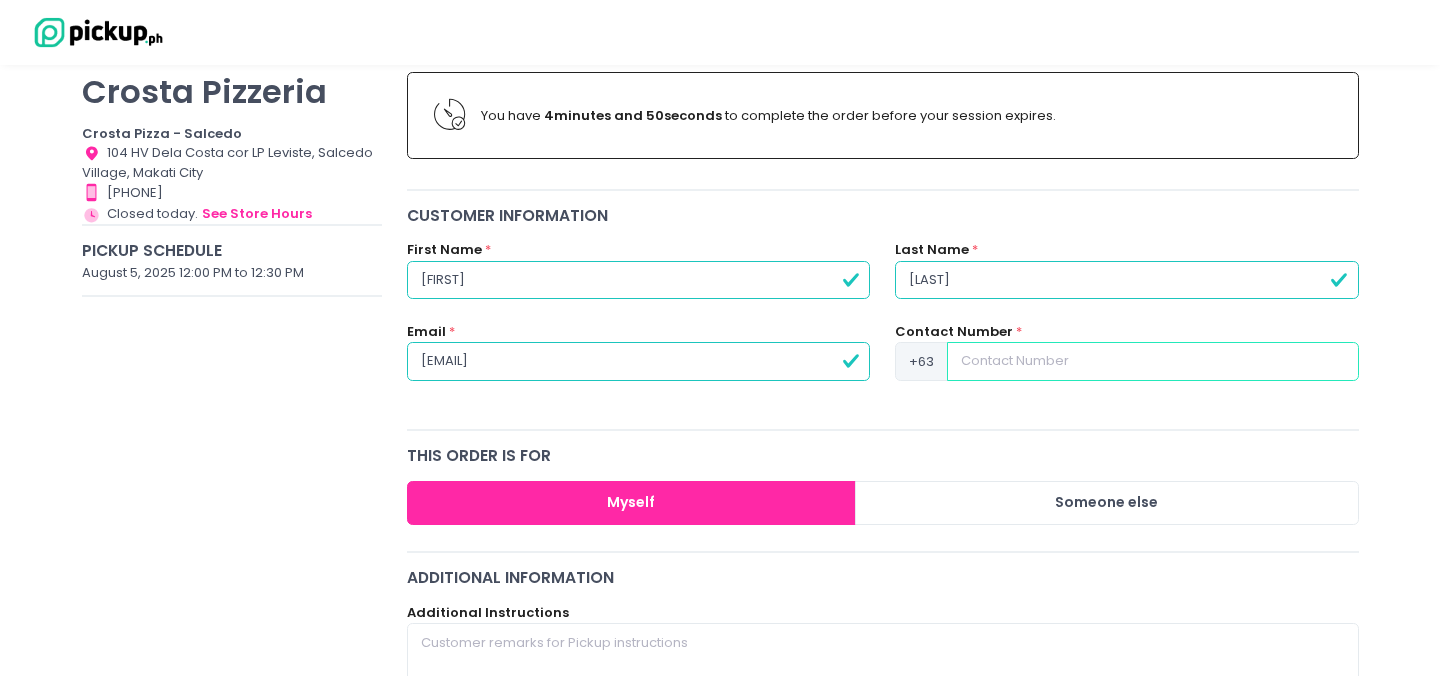 click at bounding box center (1152, 361) 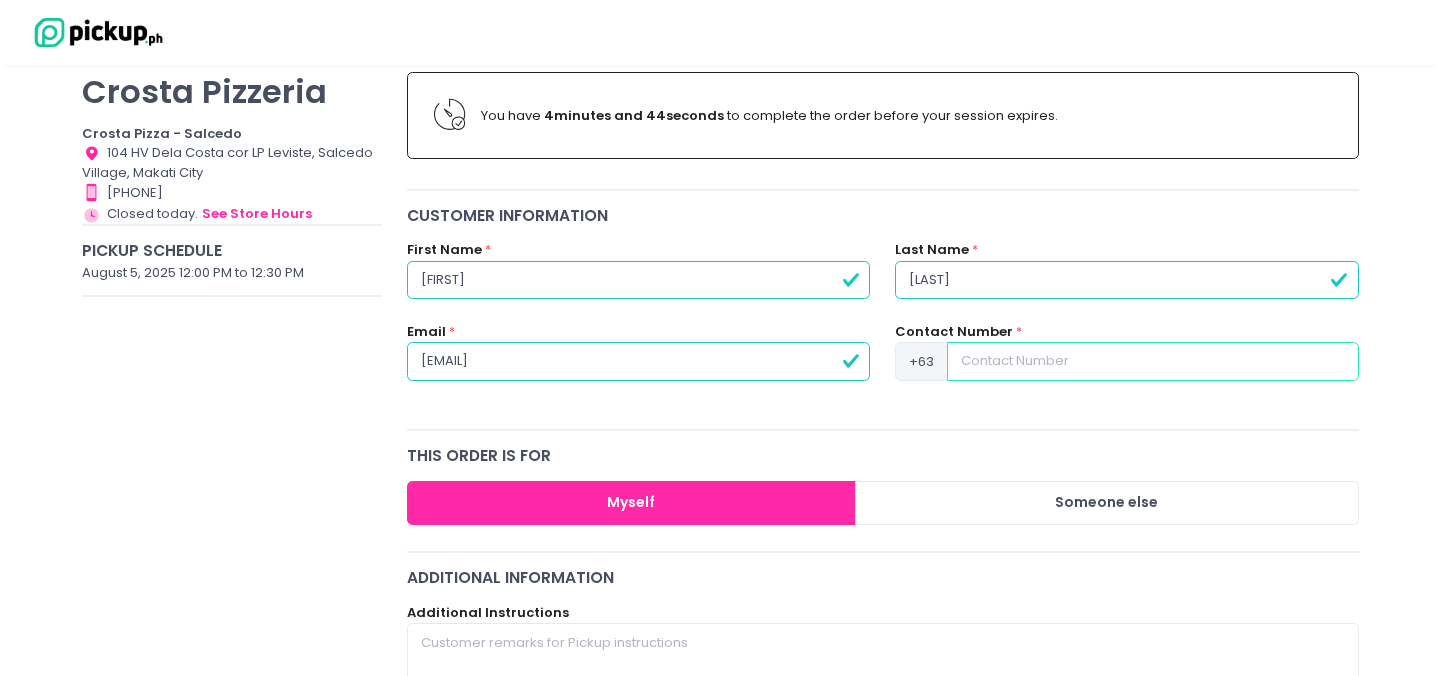 type on "9173292789" 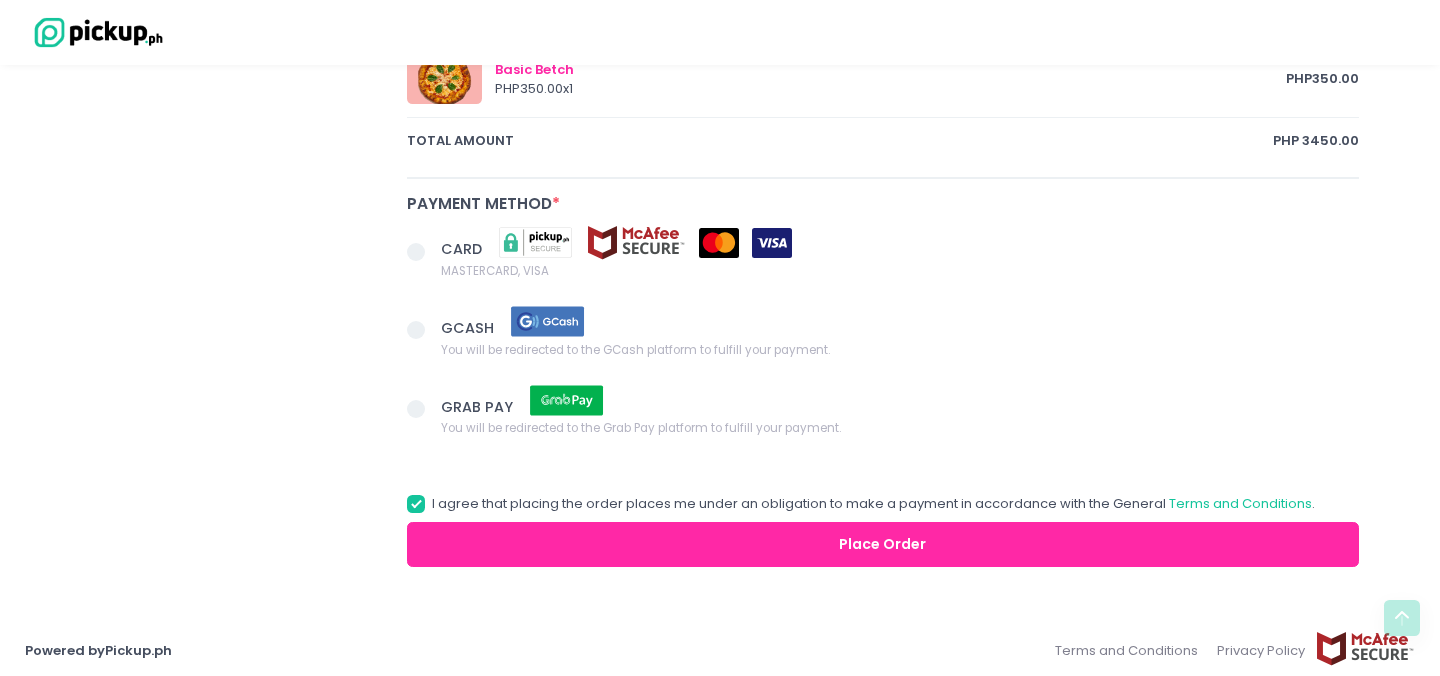 scroll, scrollTop: 1394, scrollLeft: 0, axis: vertical 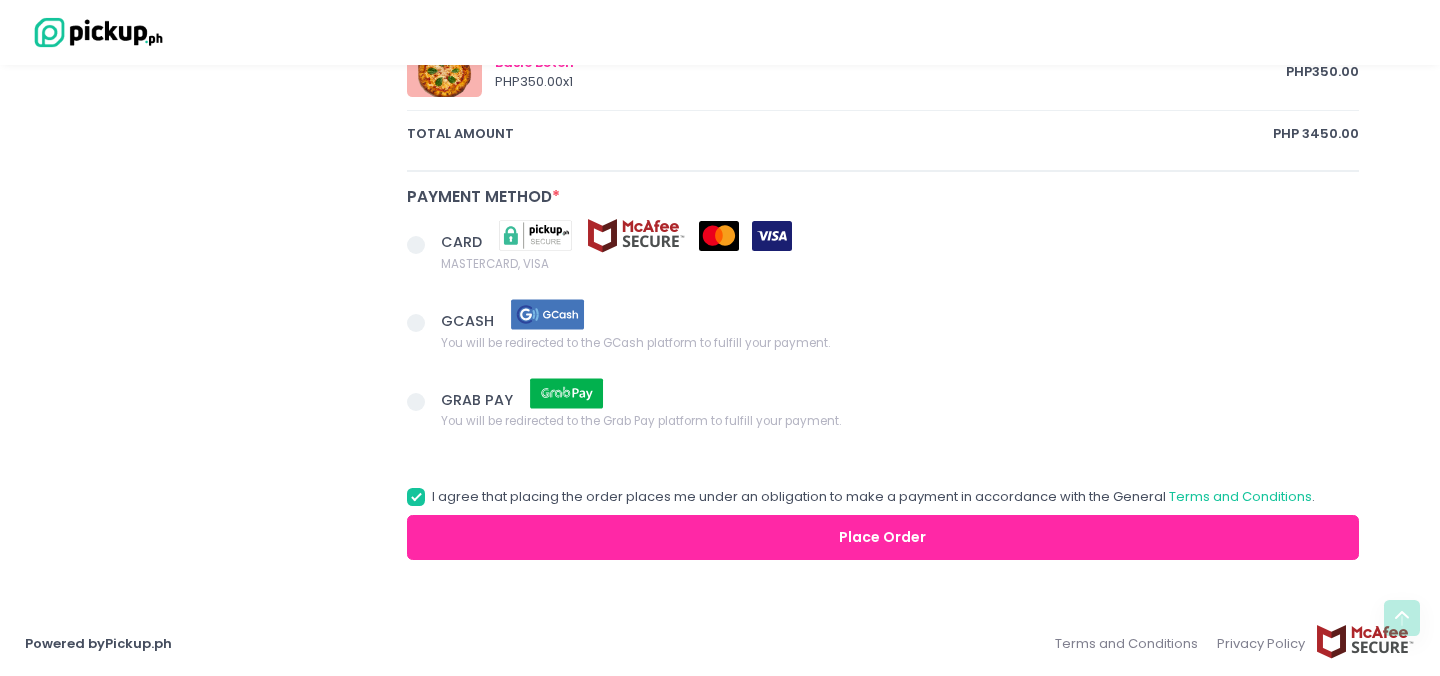 click at bounding box center (424, 325) 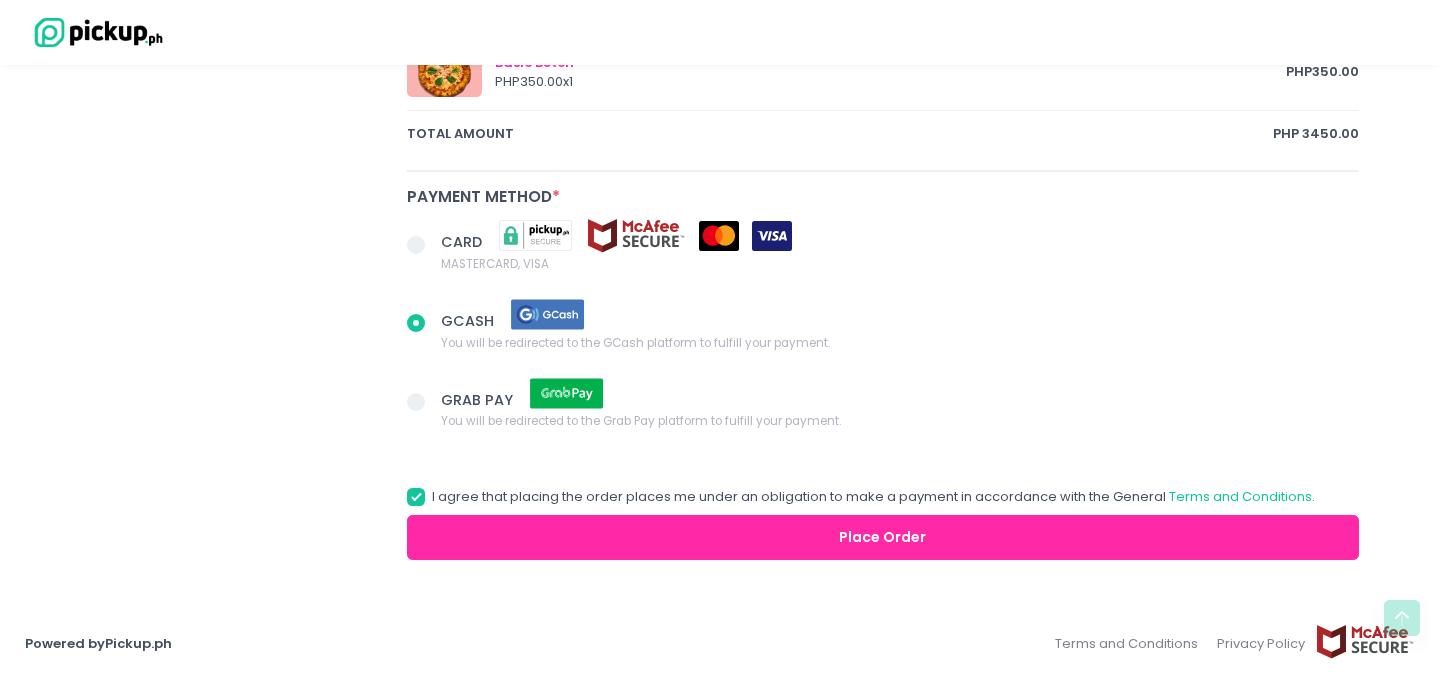 click at bounding box center (416, 323) 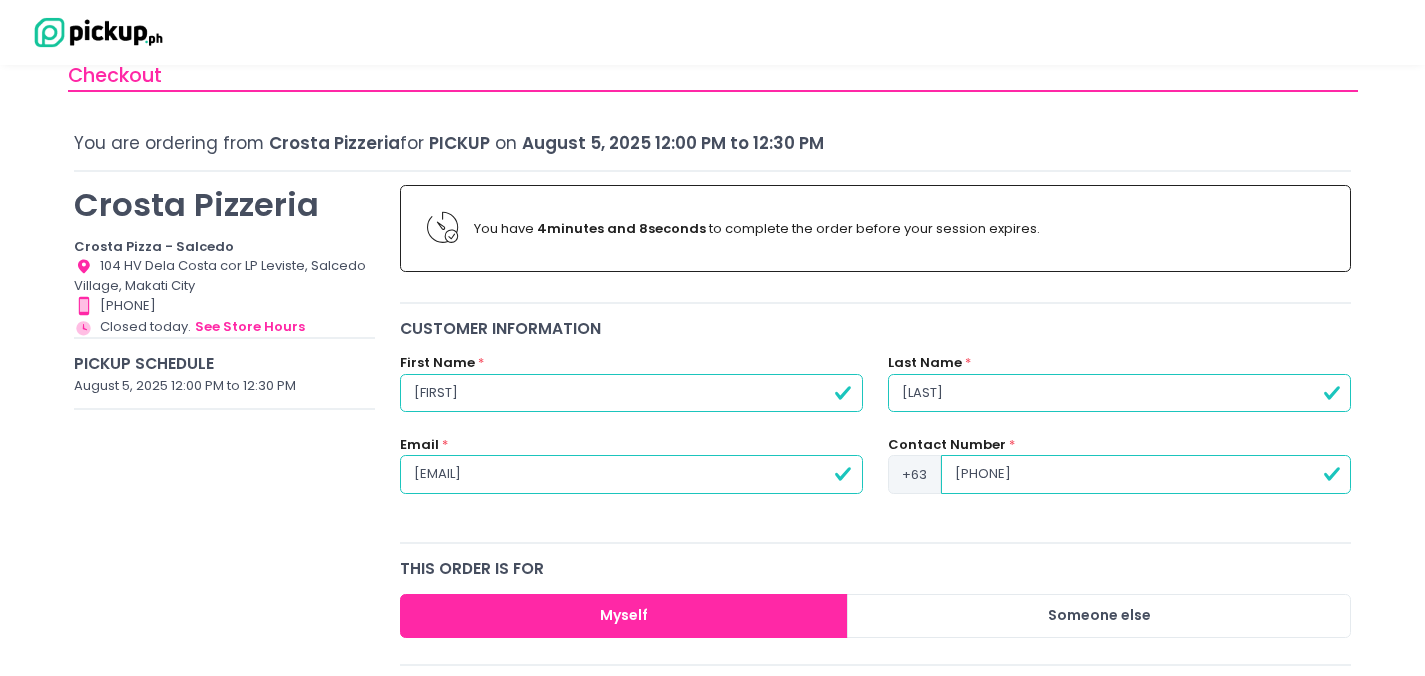 scroll, scrollTop: 41, scrollLeft: 0, axis: vertical 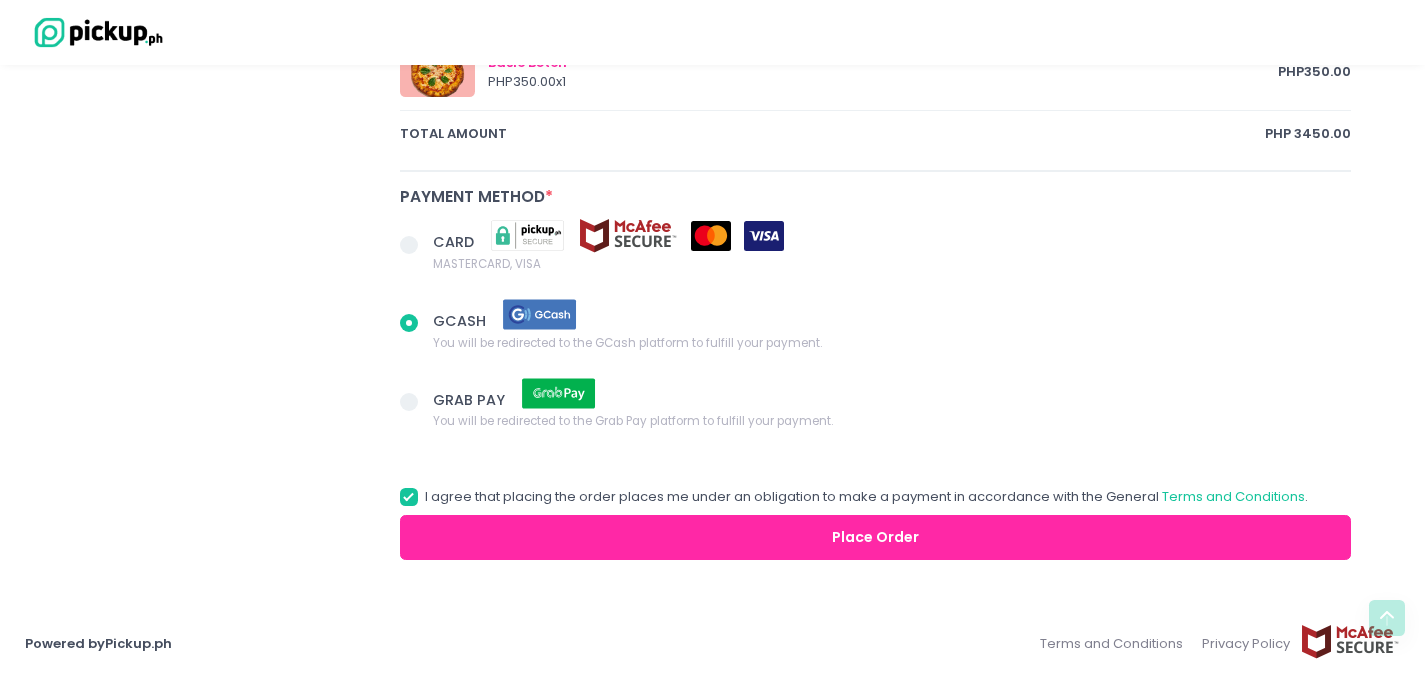 click on "Place Order" at bounding box center (876, 537) 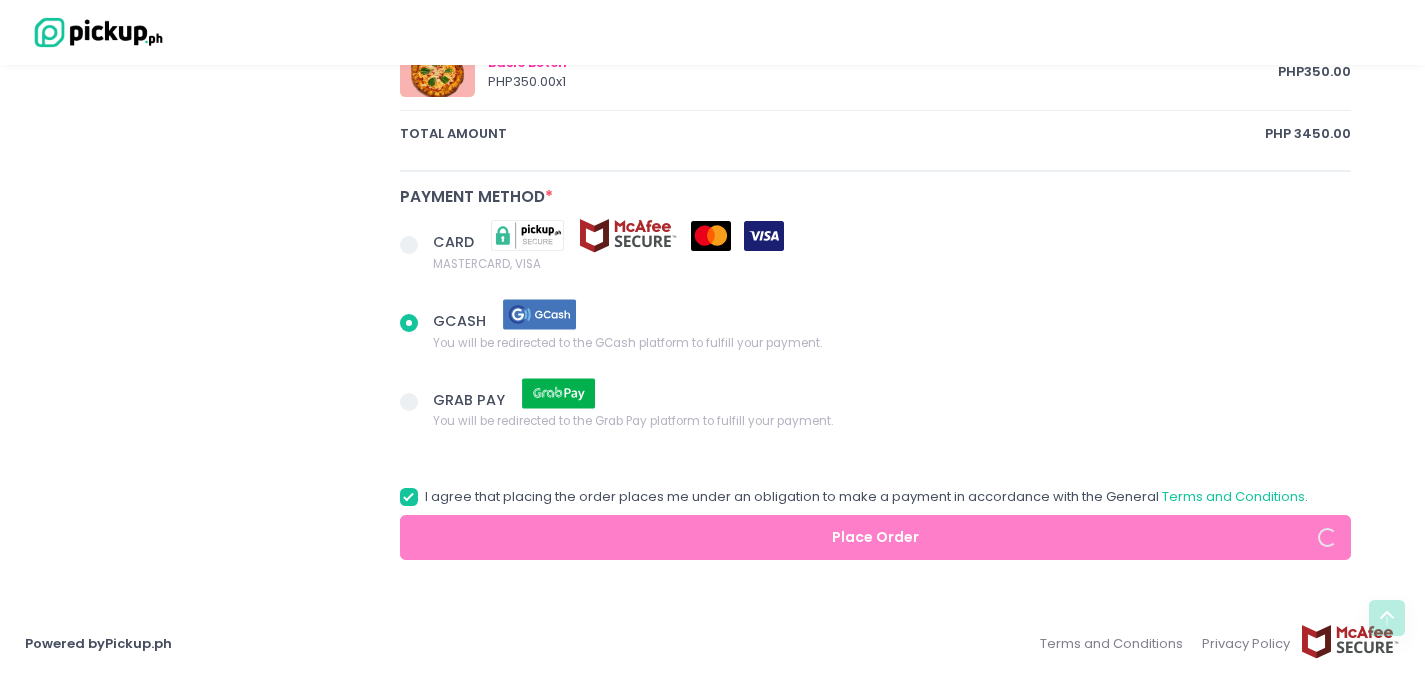 radio on "true" 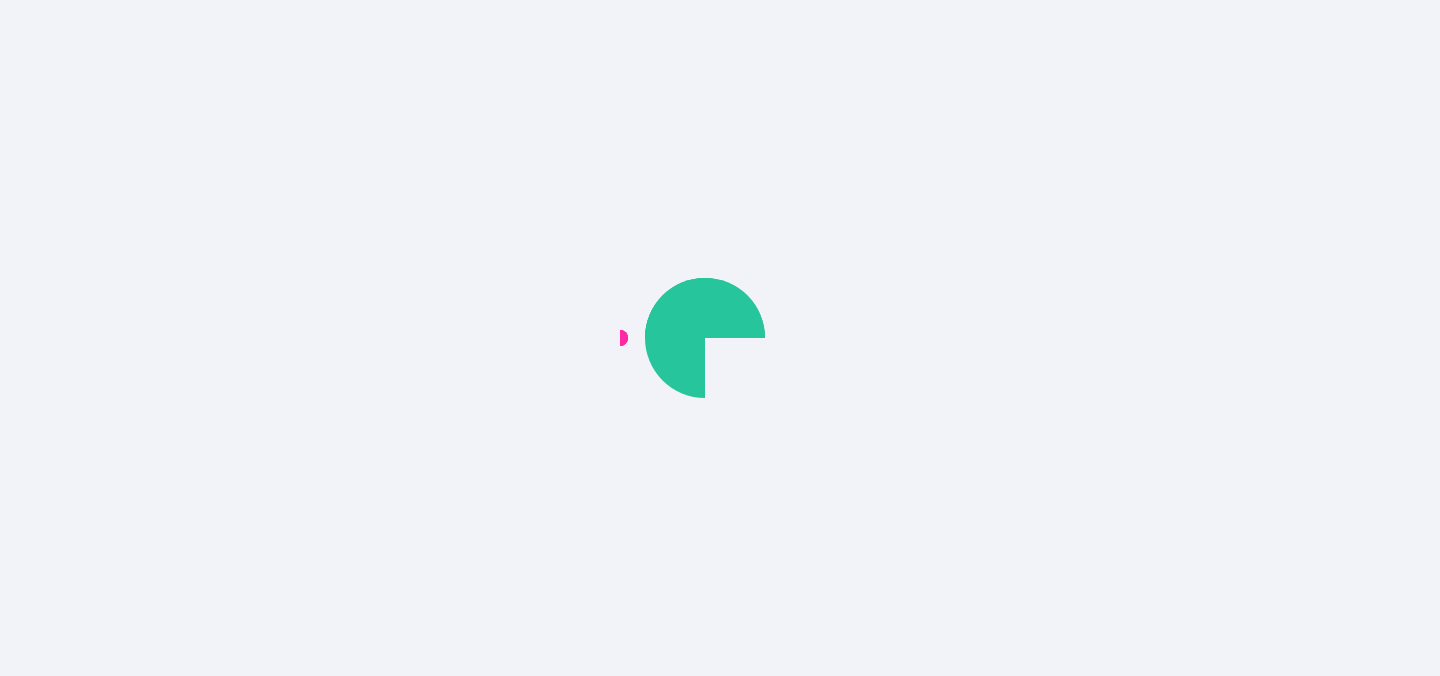 scroll, scrollTop: 0, scrollLeft: 0, axis: both 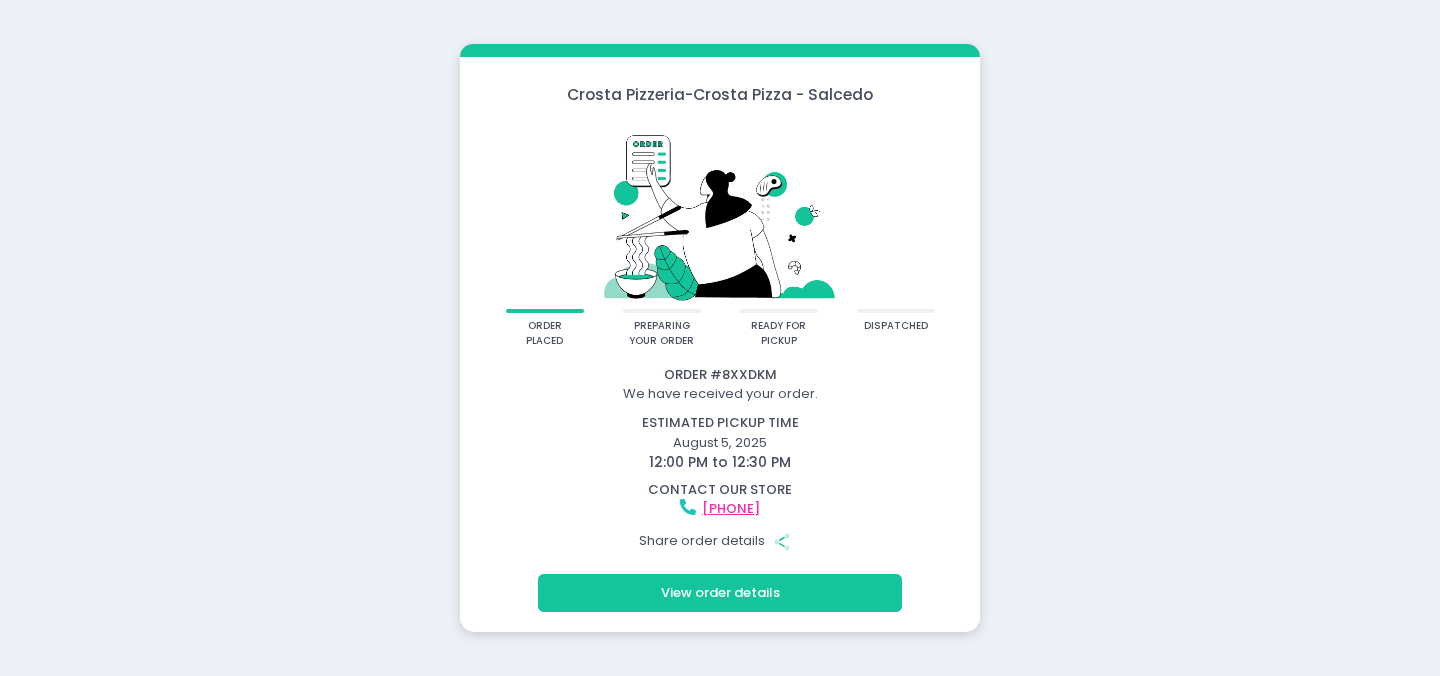 click on "View order details" at bounding box center (720, 593) 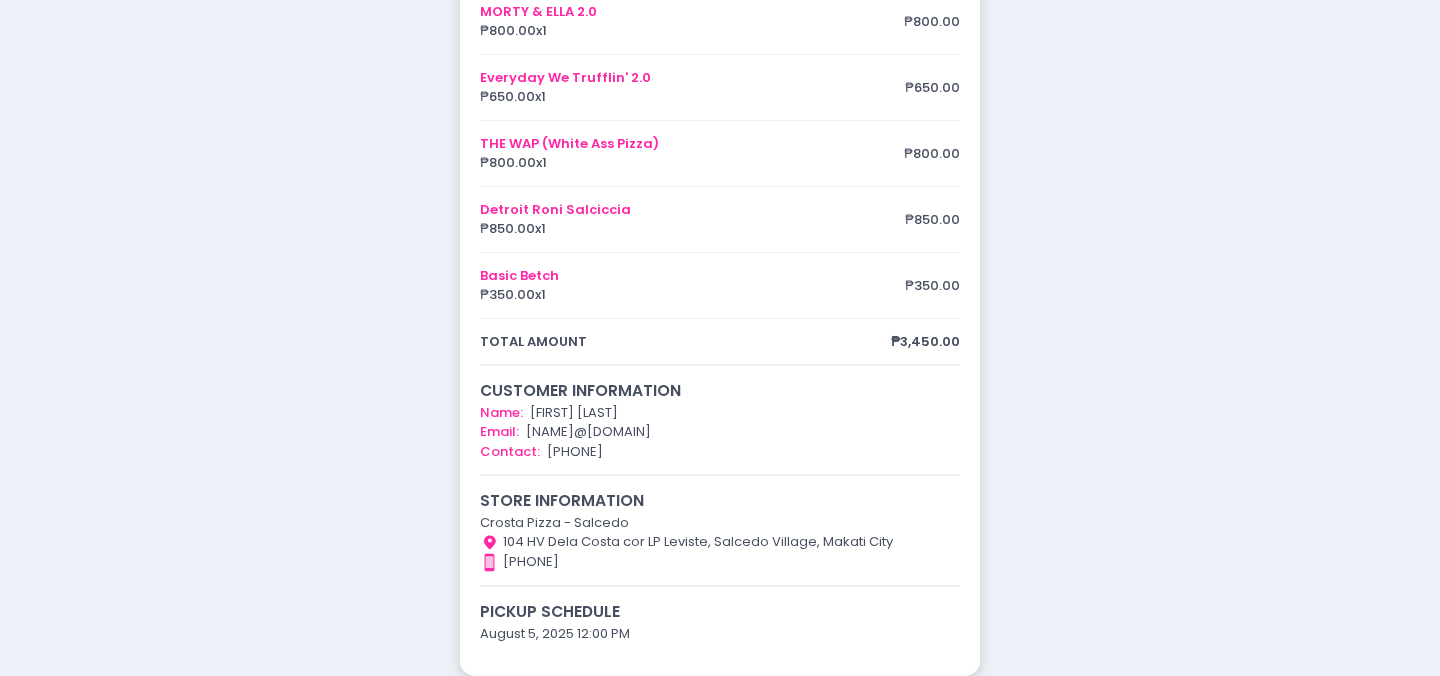 scroll, scrollTop: 0, scrollLeft: 0, axis: both 